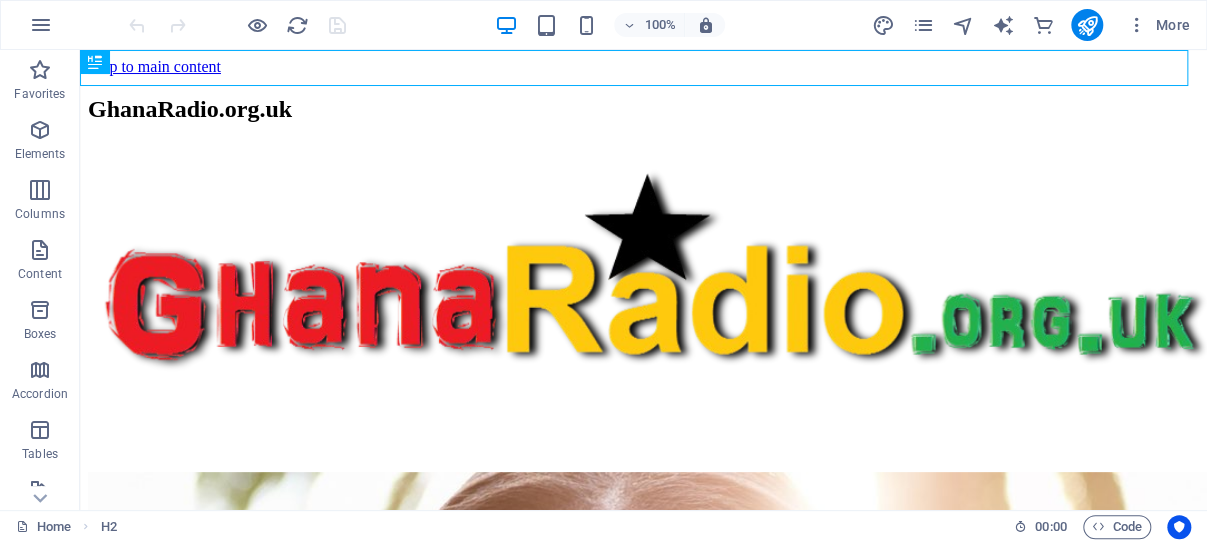 scroll, scrollTop: 0, scrollLeft: 0, axis: both 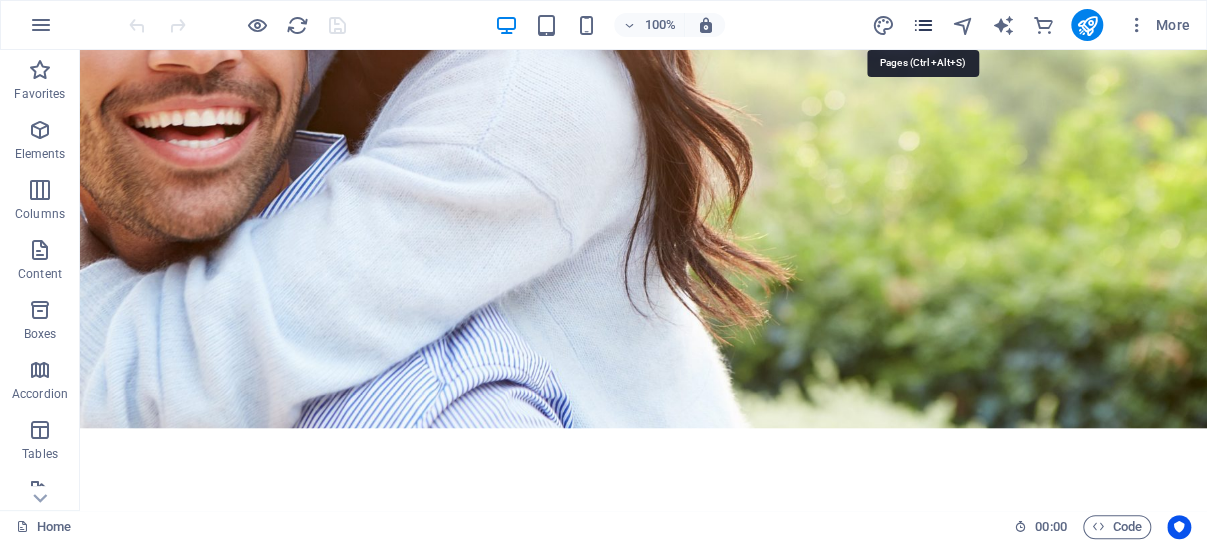 click at bounding box center [922, 25] 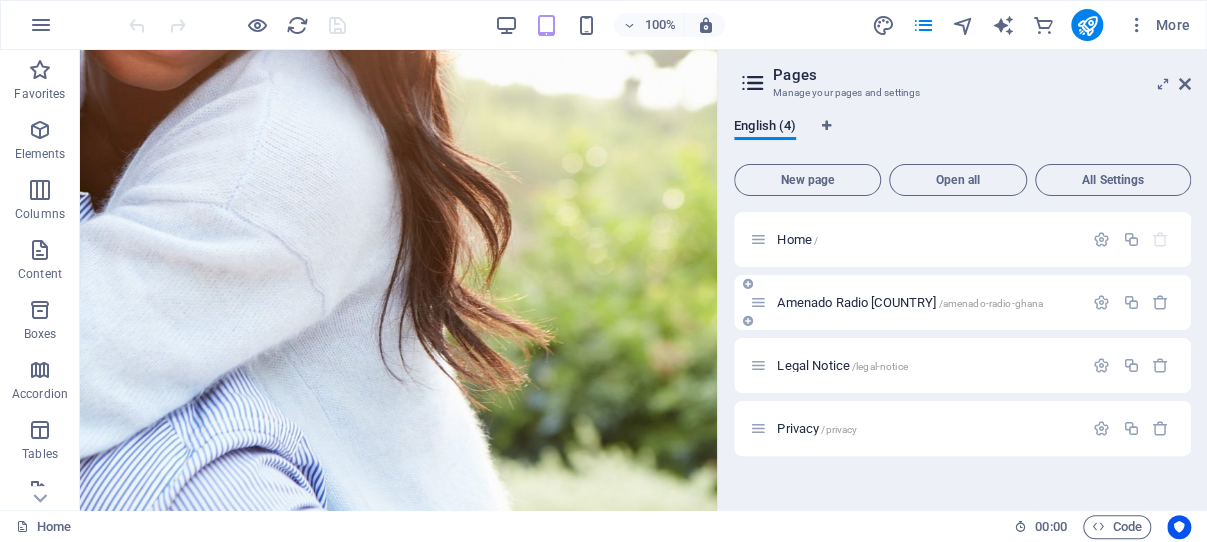 scroll, scrollTop: 566, scrollLeft: 0, axis: vertical 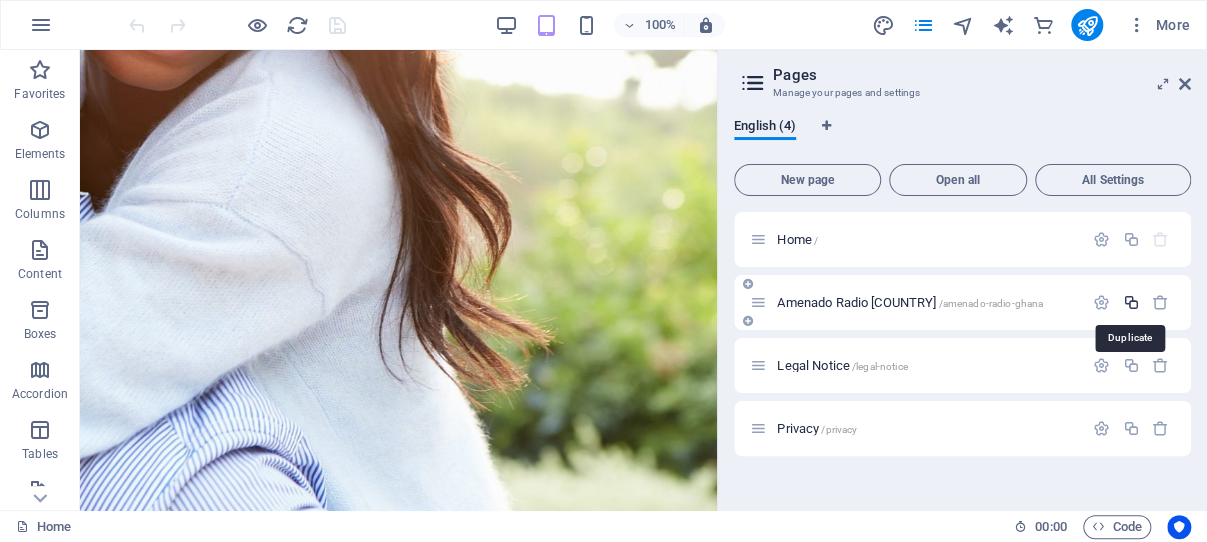 click at bounding box center (1130, 302) 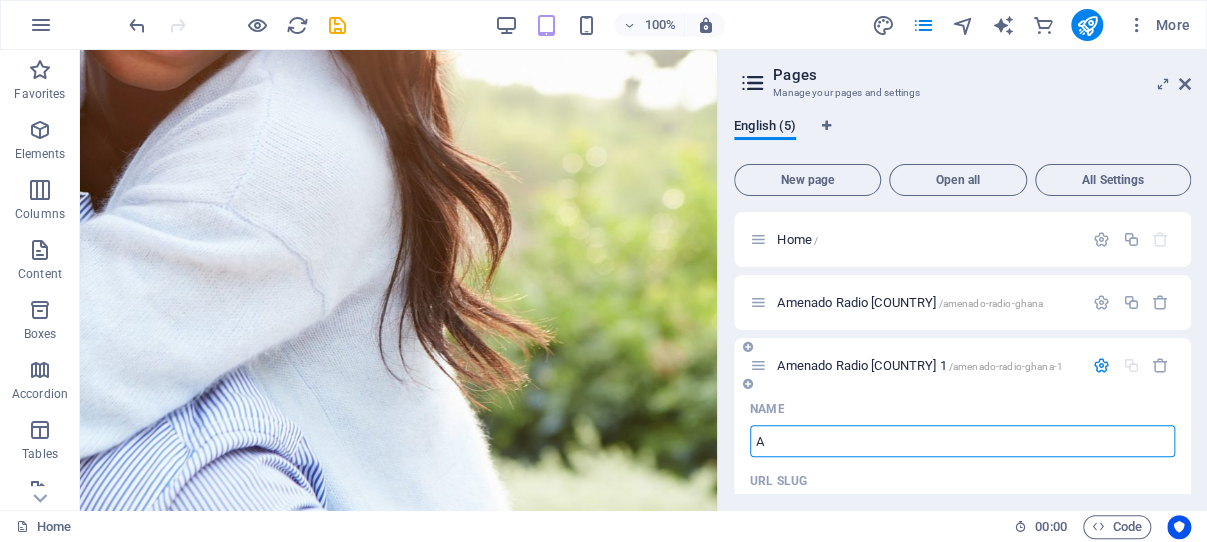 type on "Ad" 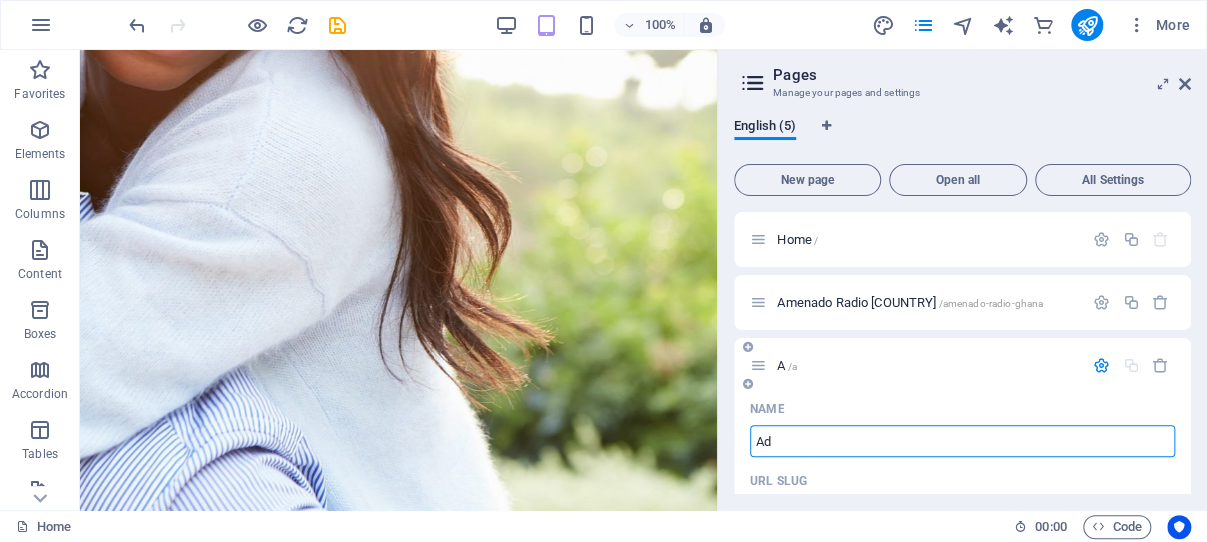 type on "/a" 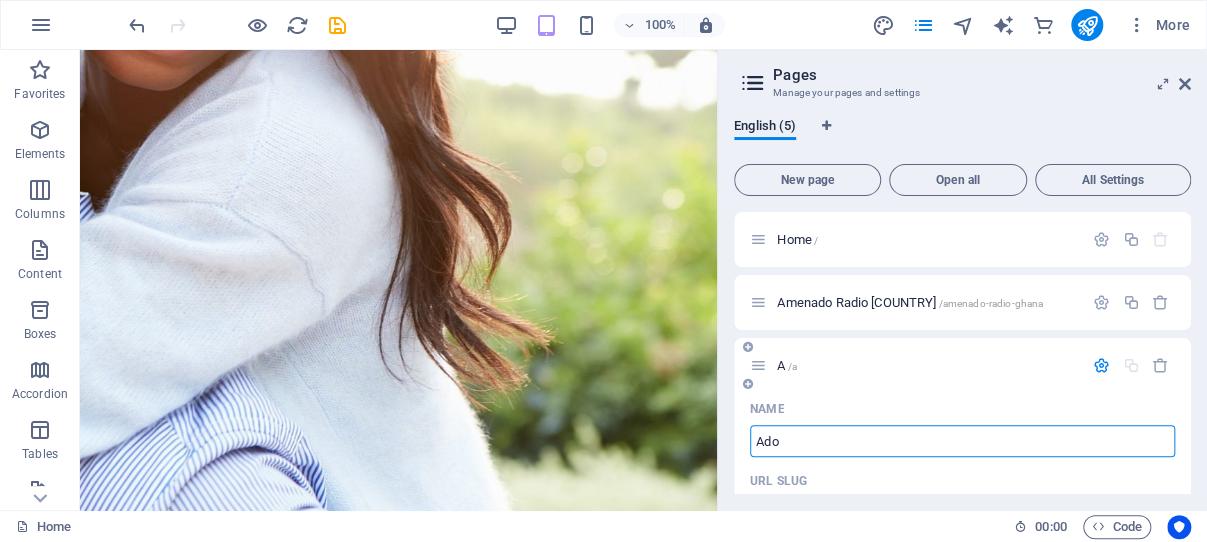 type on "Adom" 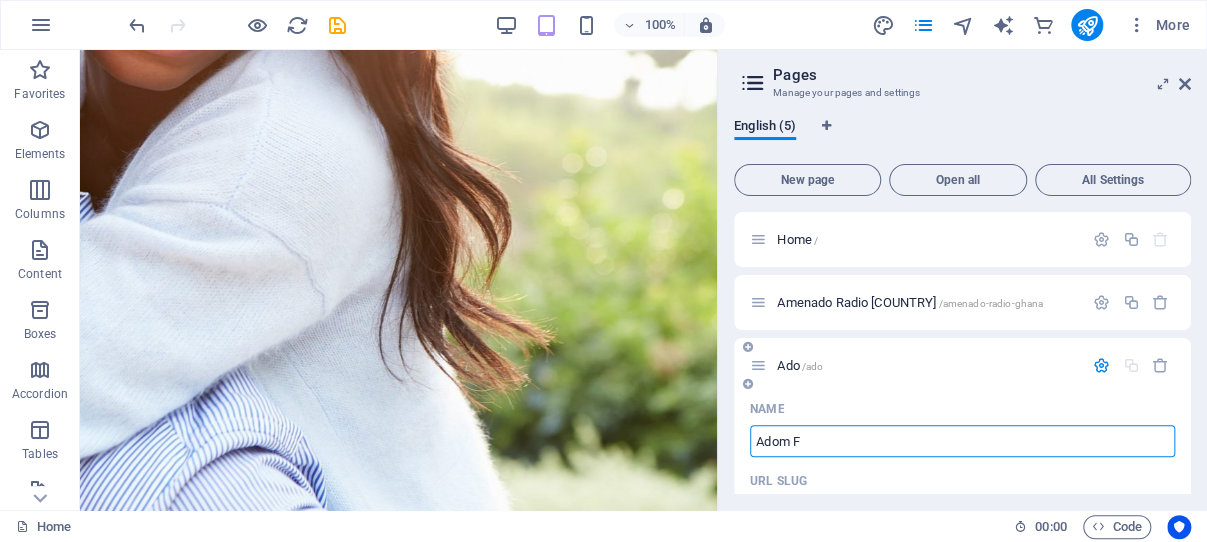 type on "Adom FM" 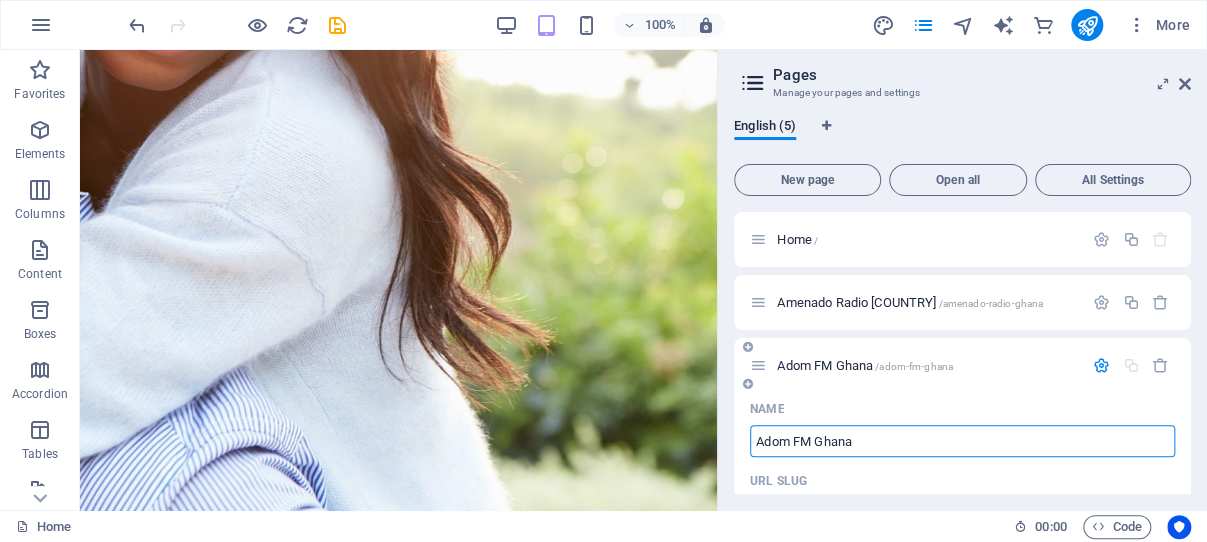 type on "Adom FM Ghana" 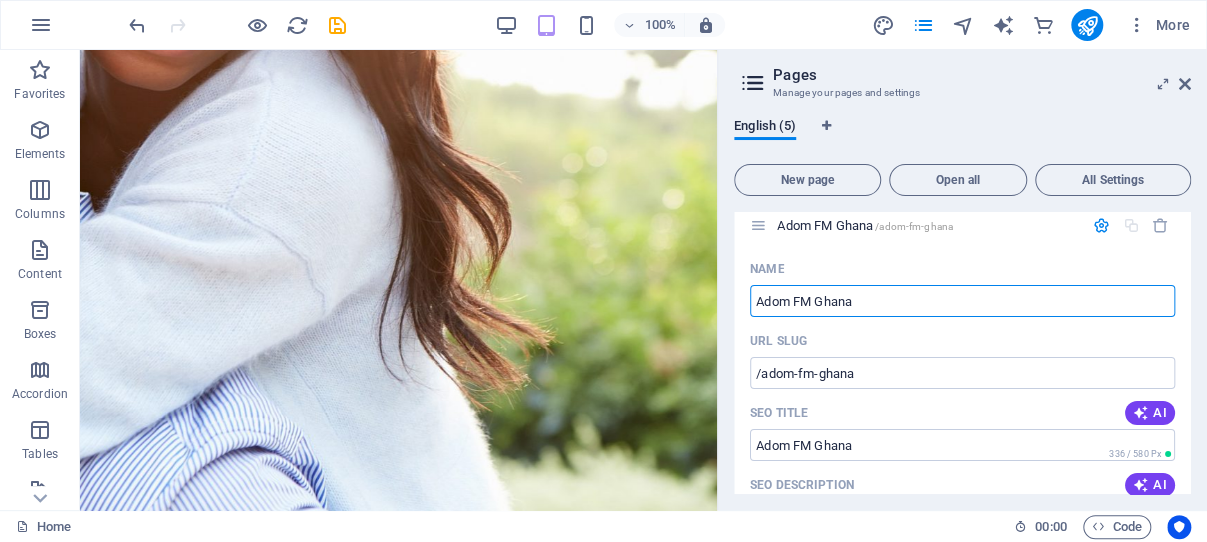 scroll, scrollTop: 145, scrollLeft: 0, axis: vertical 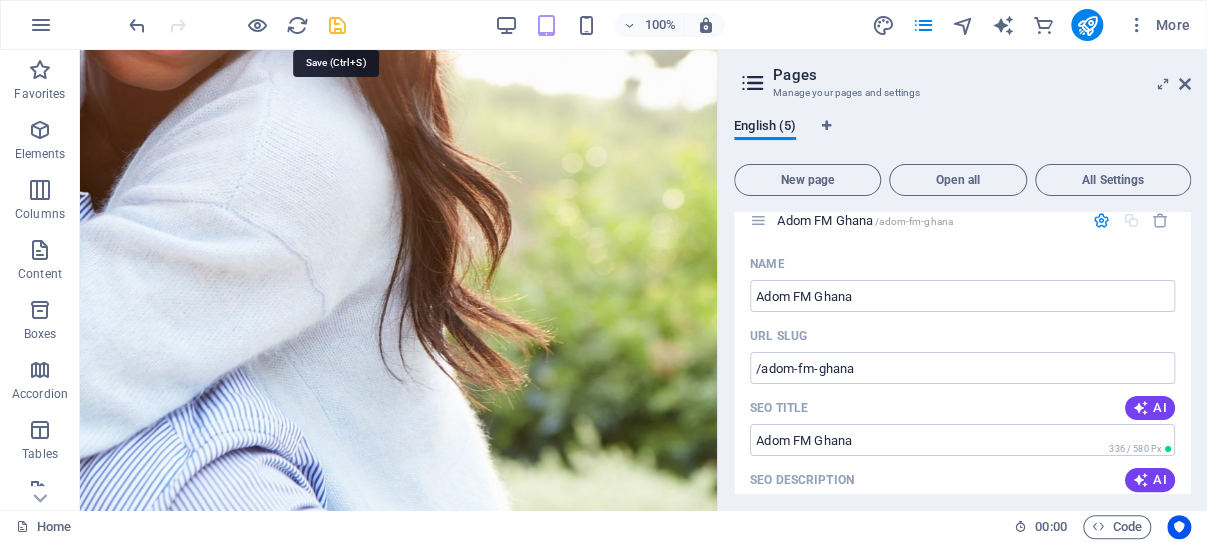 click at bounding box center (337, 25) 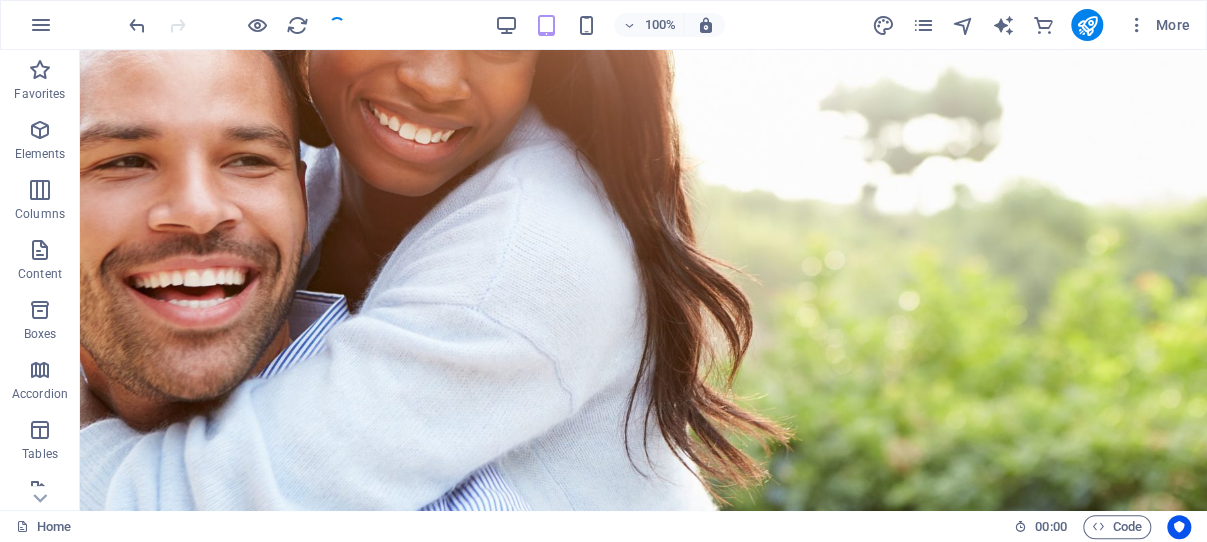 scroll, scrollTop: 726, scrollLeft: 0, axis: vertical 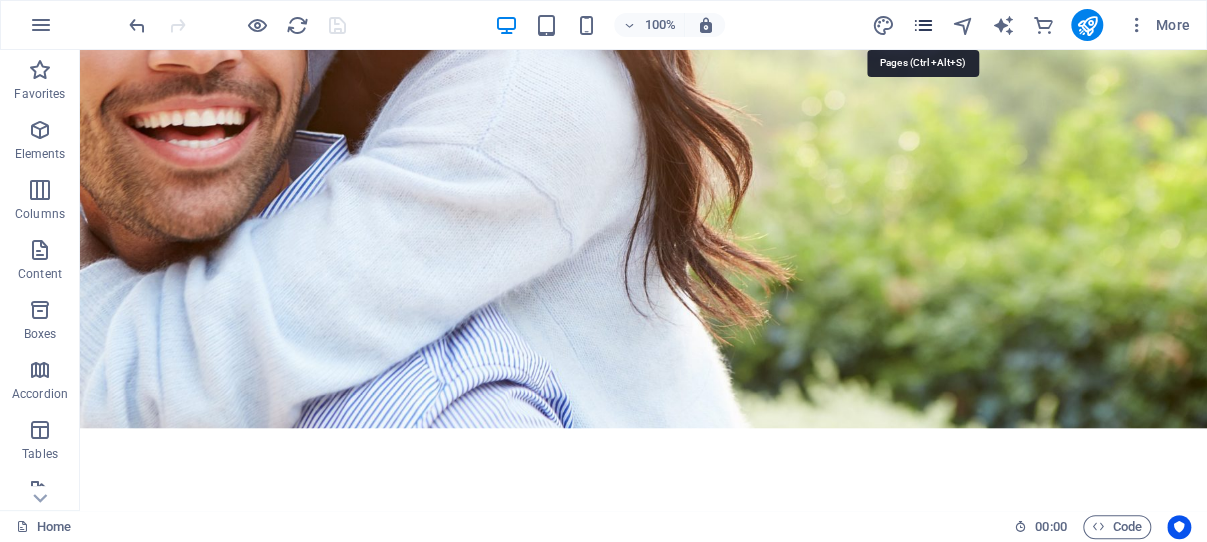 click at bounding box center [922, 25] 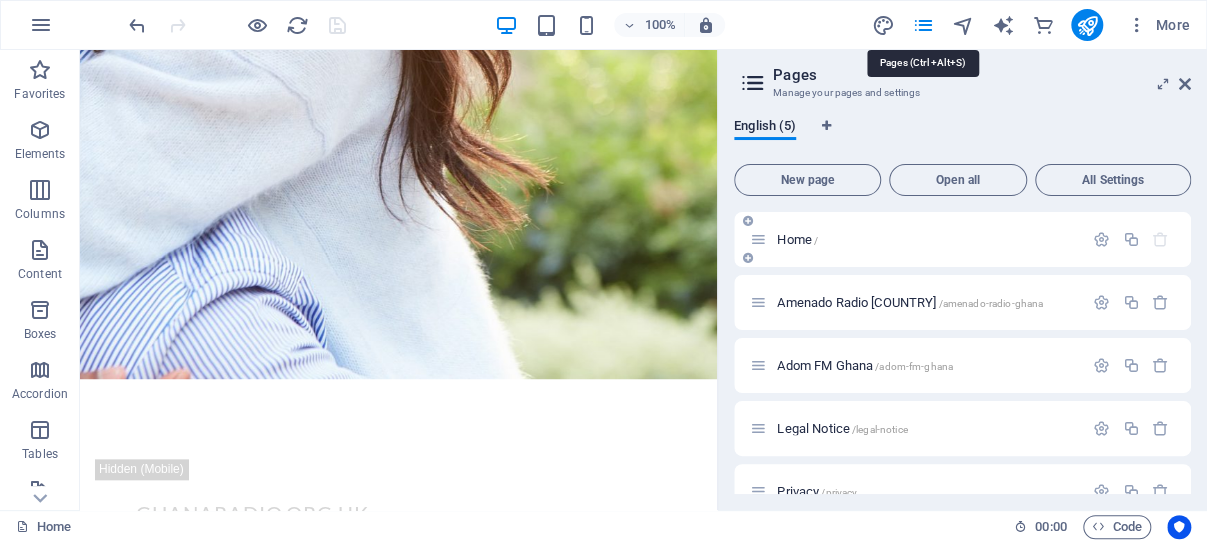 scroll, scrollTop: 566, scrollLeft: 0, axis: vertical 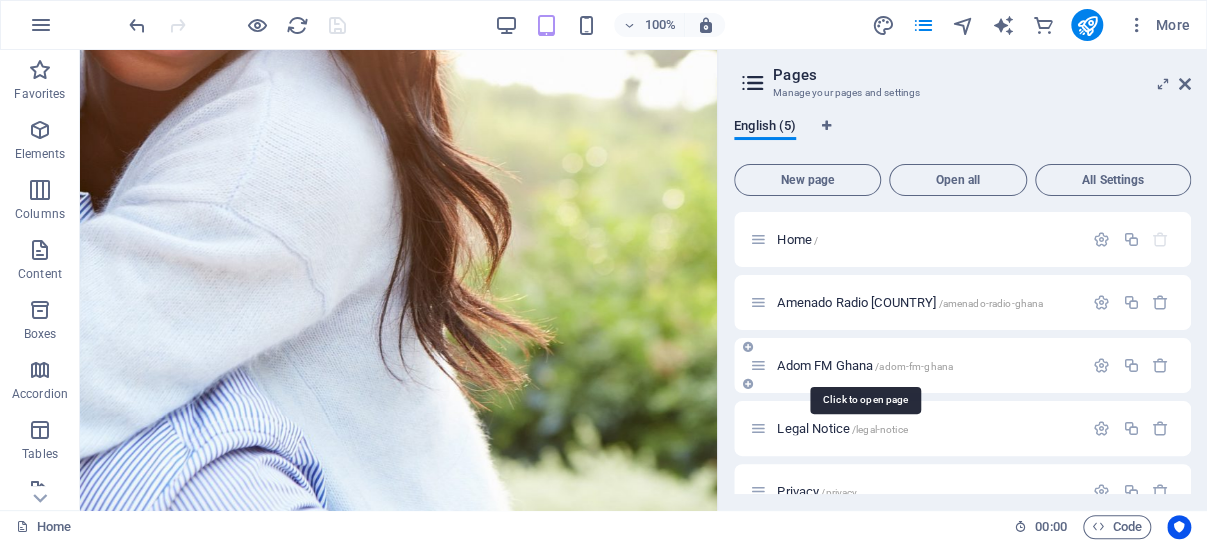 click on "Adom FM [COUNTRY] /adom-fm-ghana" at bounding box center [865, 365] 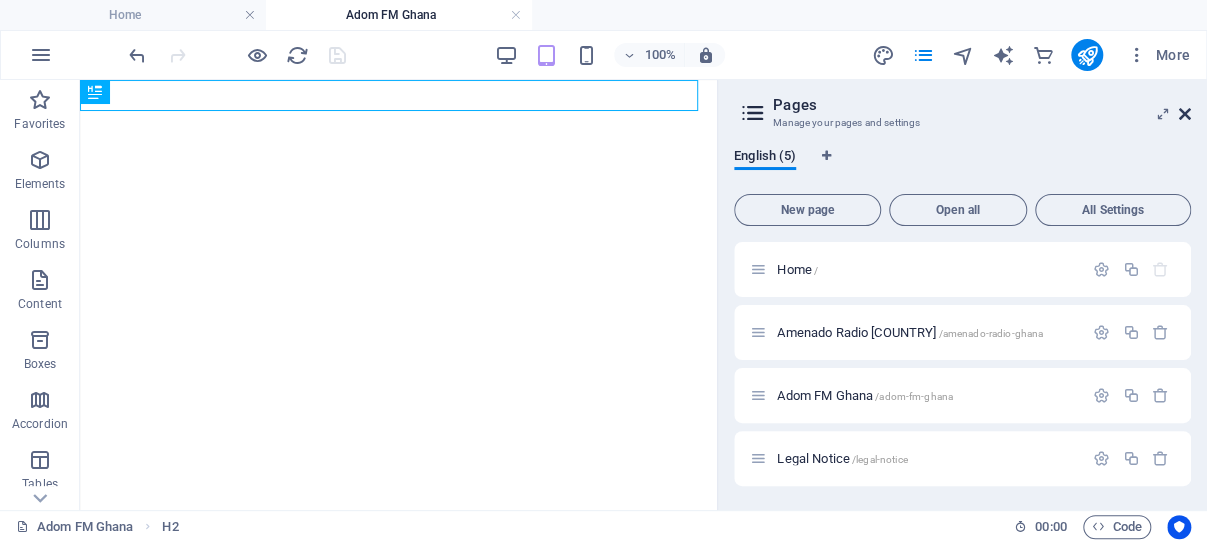 drag, startPoint x: 1185, startPoint y: 113, endPoint x: 1173, endPoint y: 117, distance: 12.649111 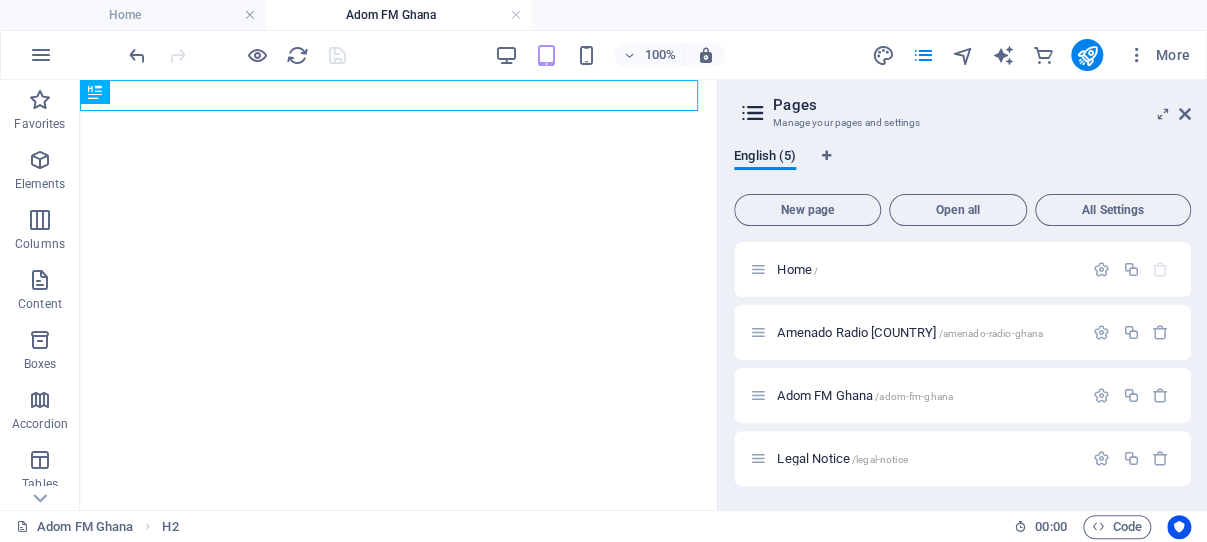 click at bounding box center [1185, 114] 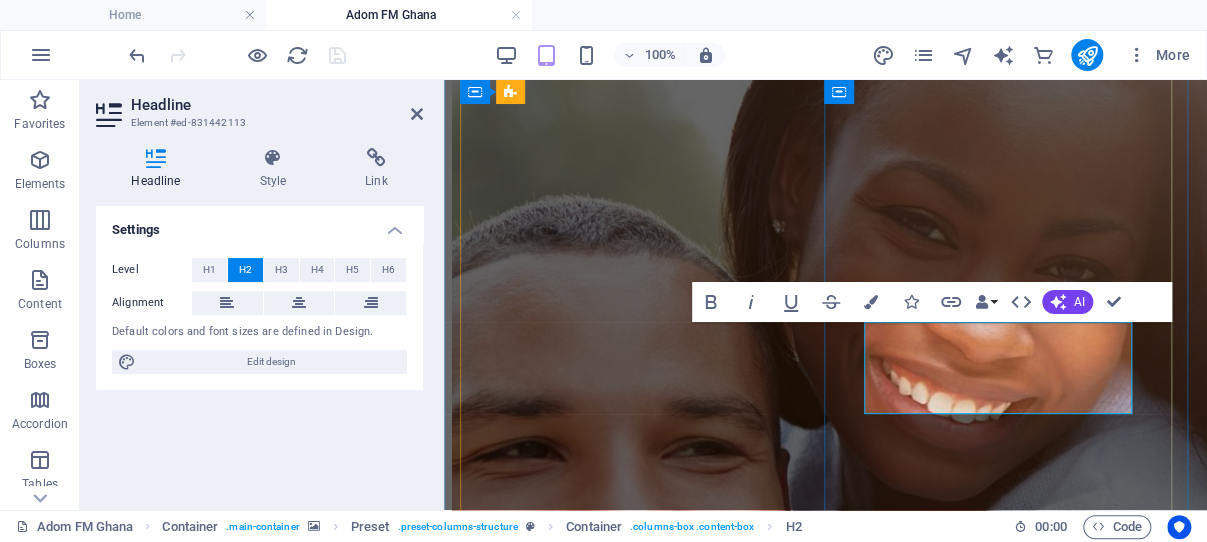 scroll, scrollTop: 423, scrollLeft: 0, axis: vertical 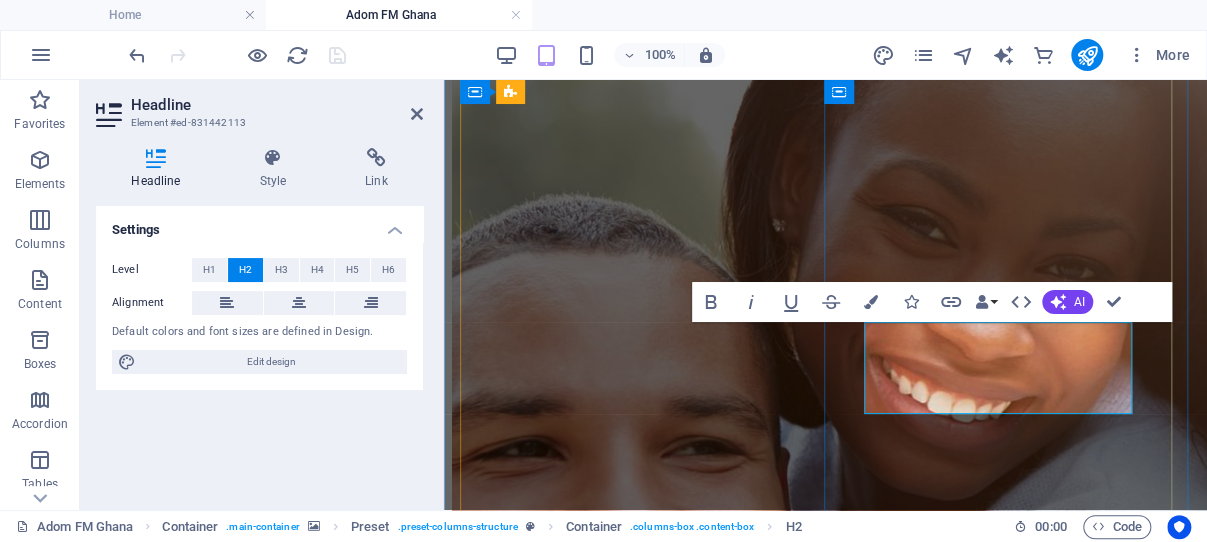 click on "Amenado Radio Christian Broadcast [COUNTRY]" at bounding box center [712, 1014] 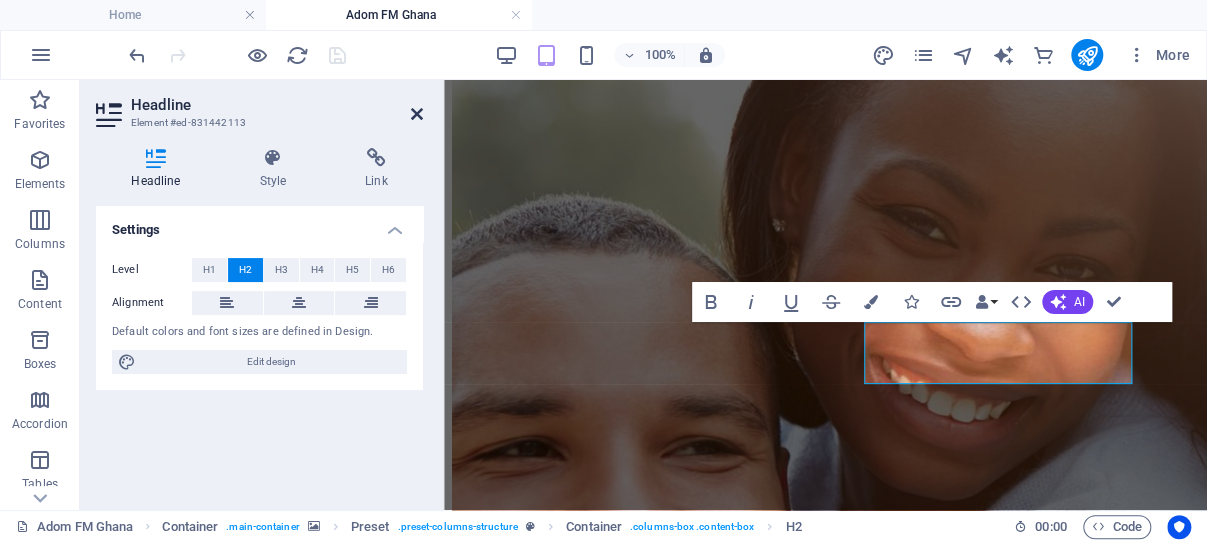 click at bounding box center [417, 114] 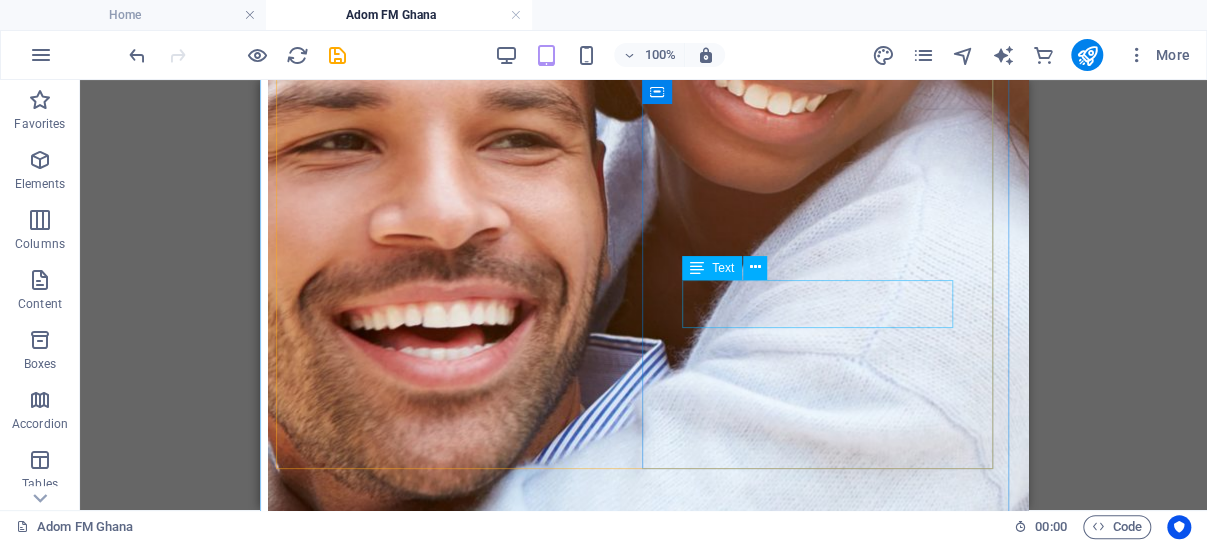 scroll, scrollTop: 530, scrollLeft: 0, axis: vertical 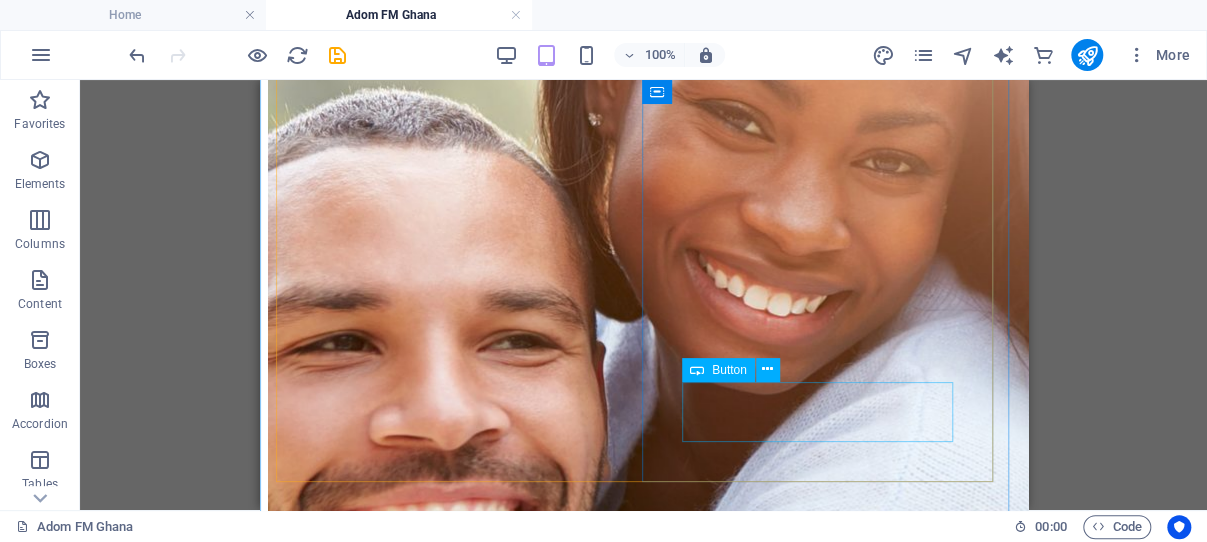 click on "All  Live Ghana Stations Here" at bounding box center [643, 1118] 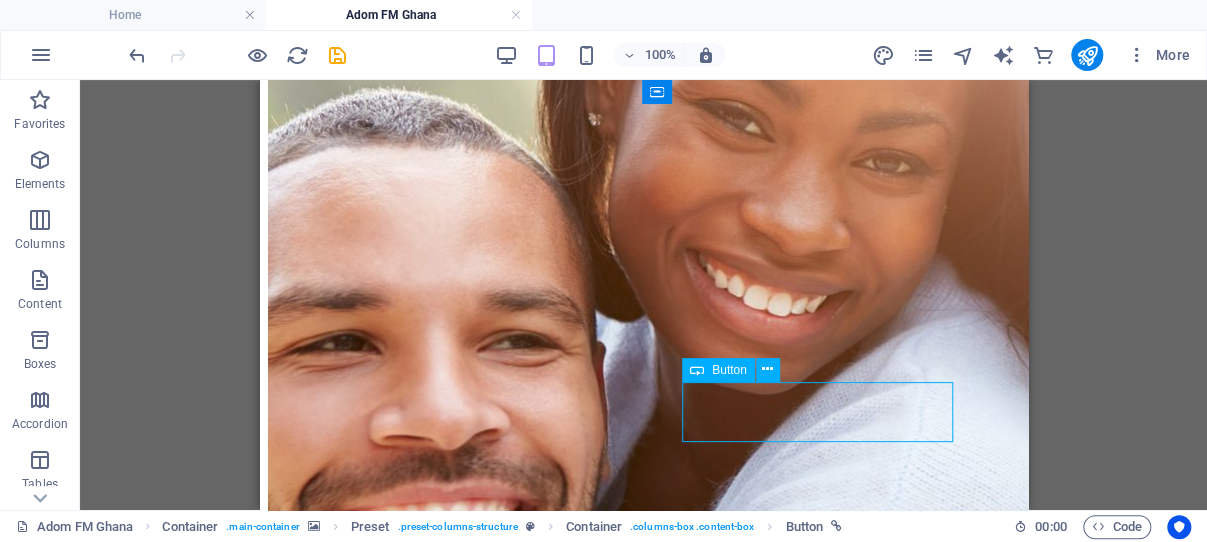 click on "All  Live Ghana Stations Here" at bounding box center (643, 1118) 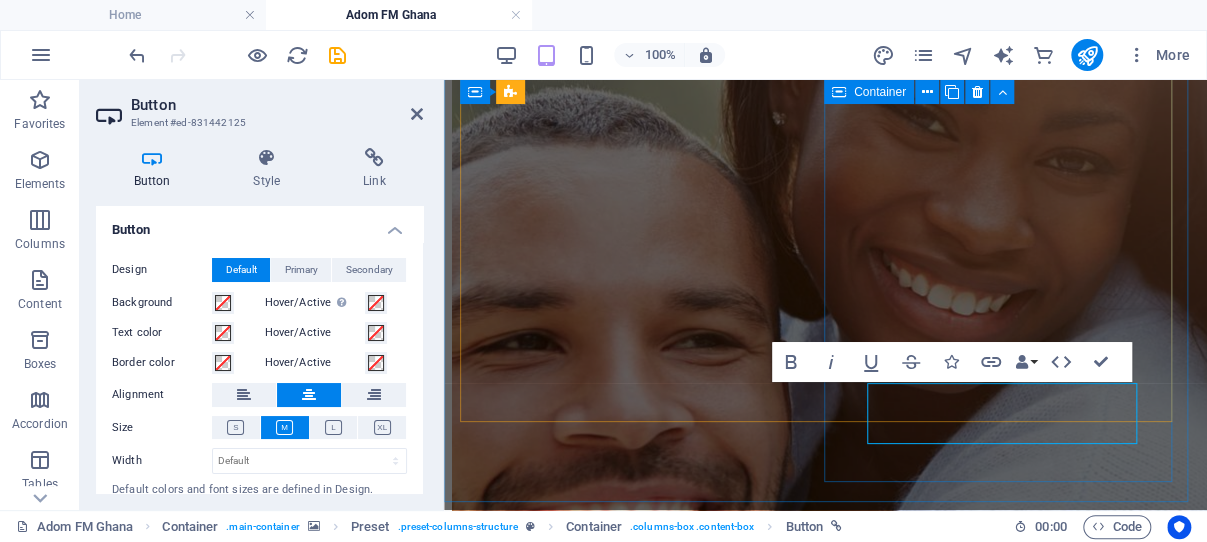 scroll, scrollTop: 528, scrollLeft: 0, axis: vertical 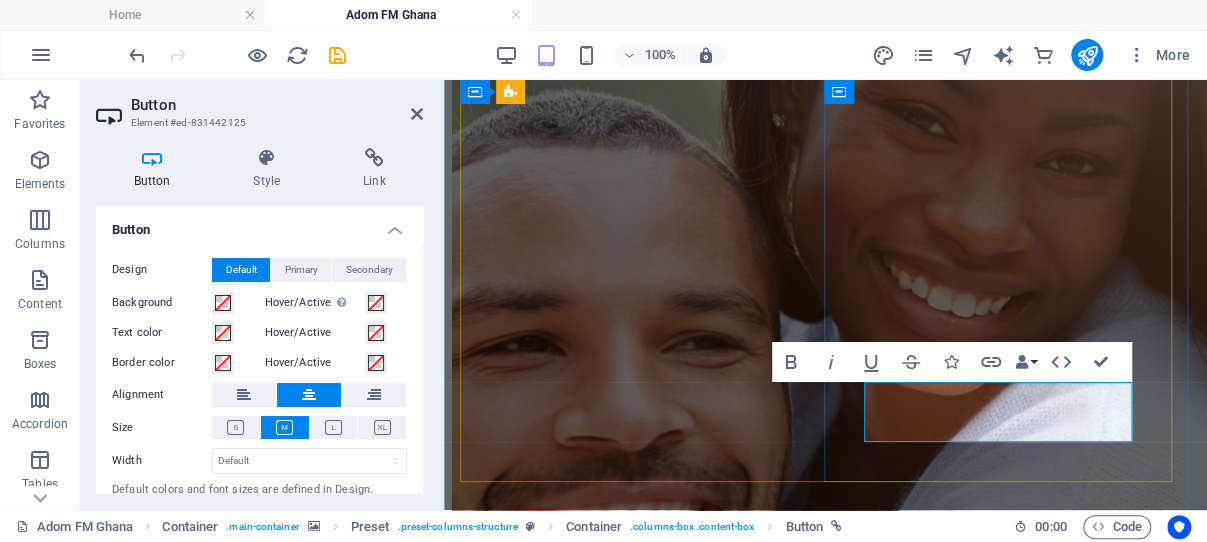 type 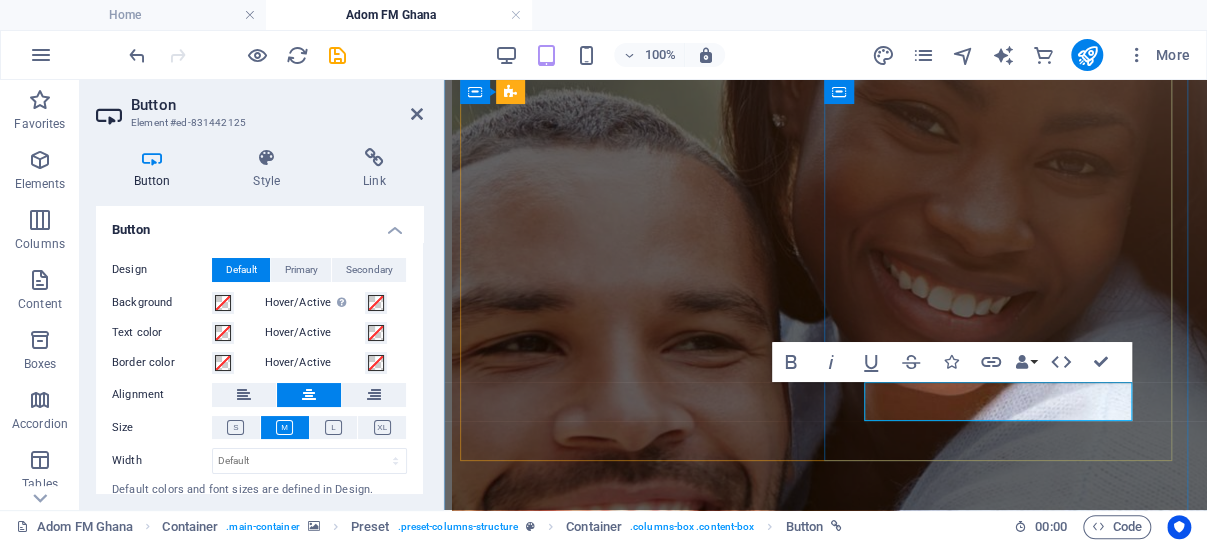 click on "Radi Home" at bounding box center (825, 1096) 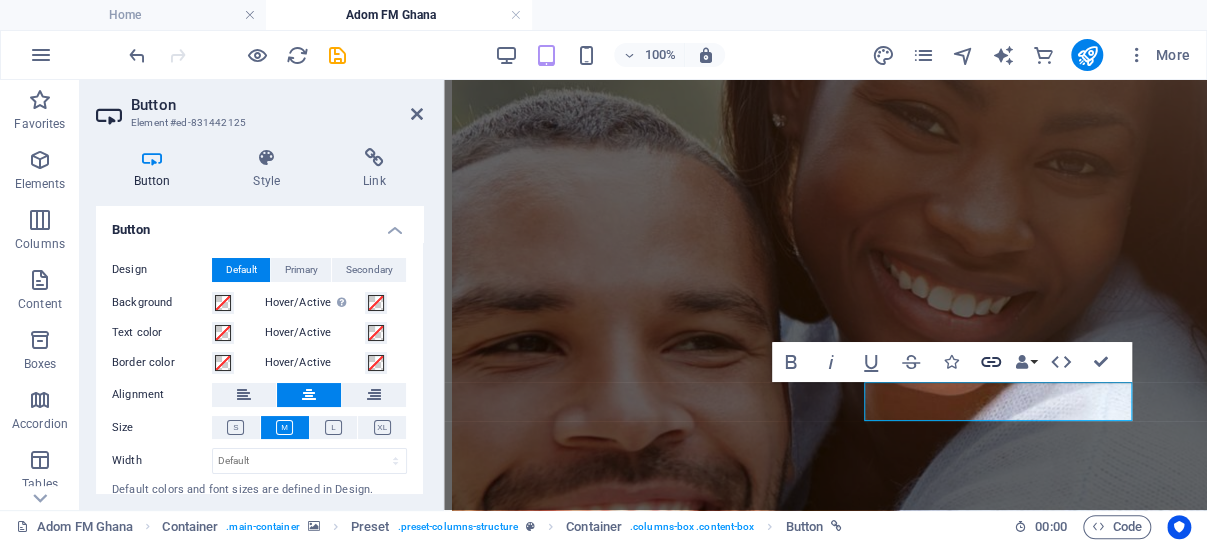 click 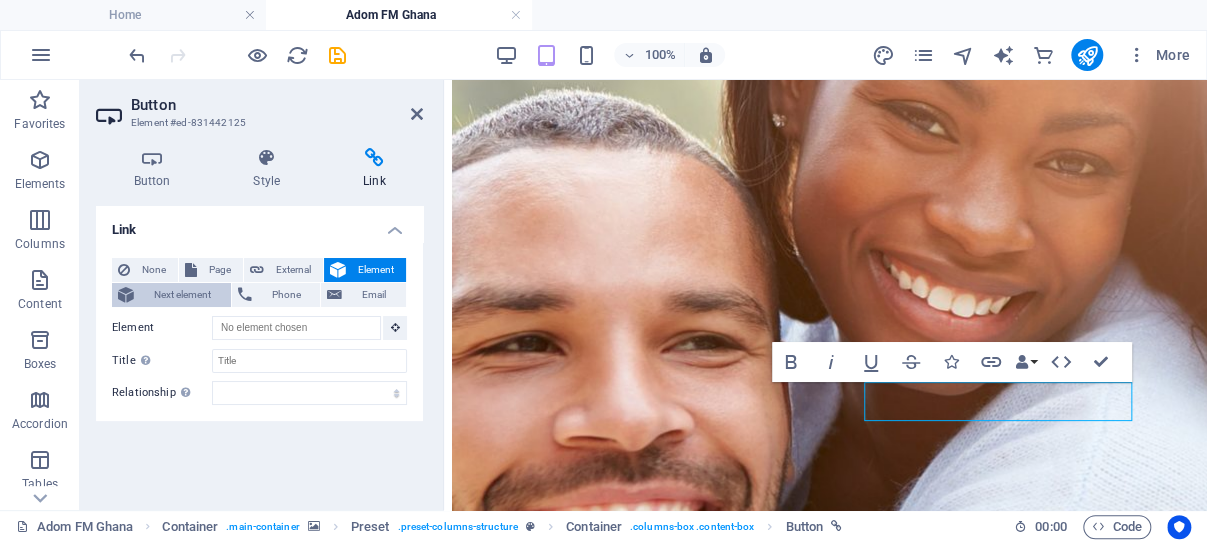 scroll, scrollTop: 527, scrollLeft: 0, axis: vertical 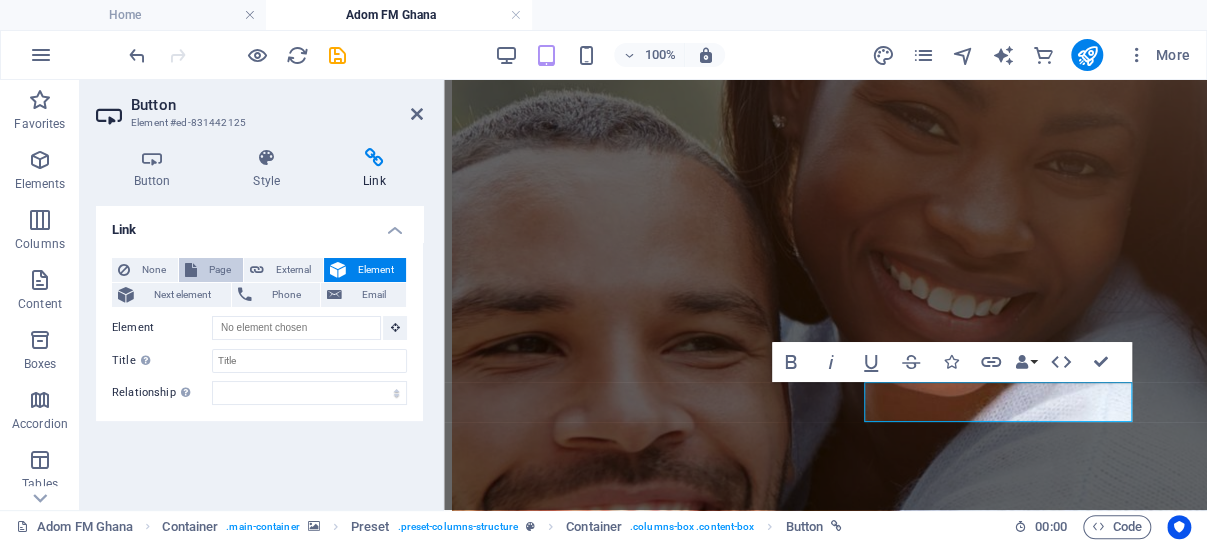 click on "Page" at bounding box center (220, 270) 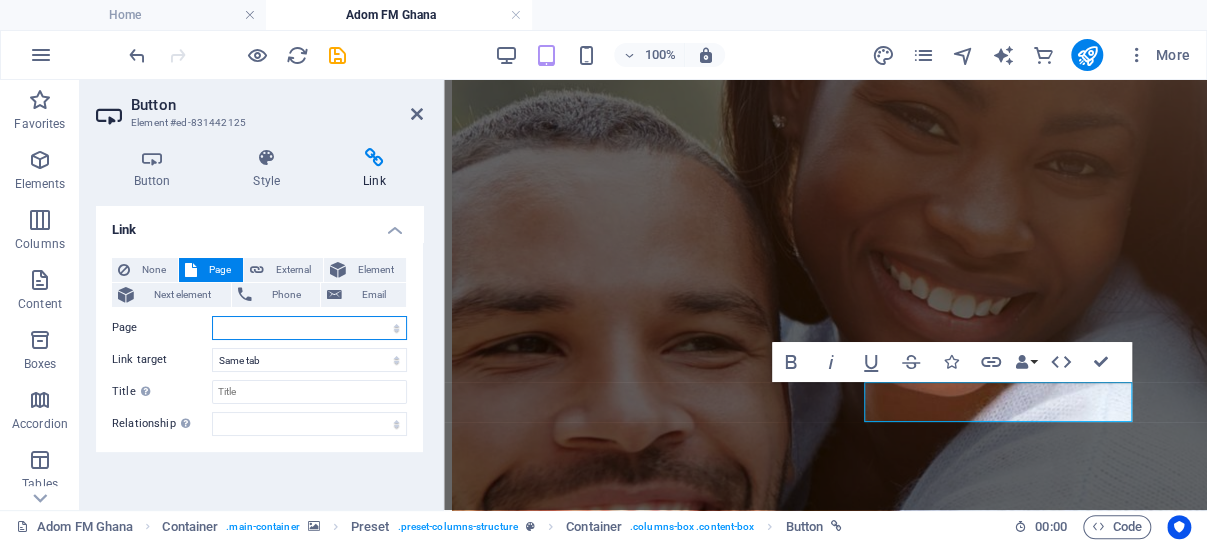 click on "Home Amenado Radio [COUNTRY] Adom FM [COUNTRY] Legal Notice Privacy" at bounding box center [309, 328] 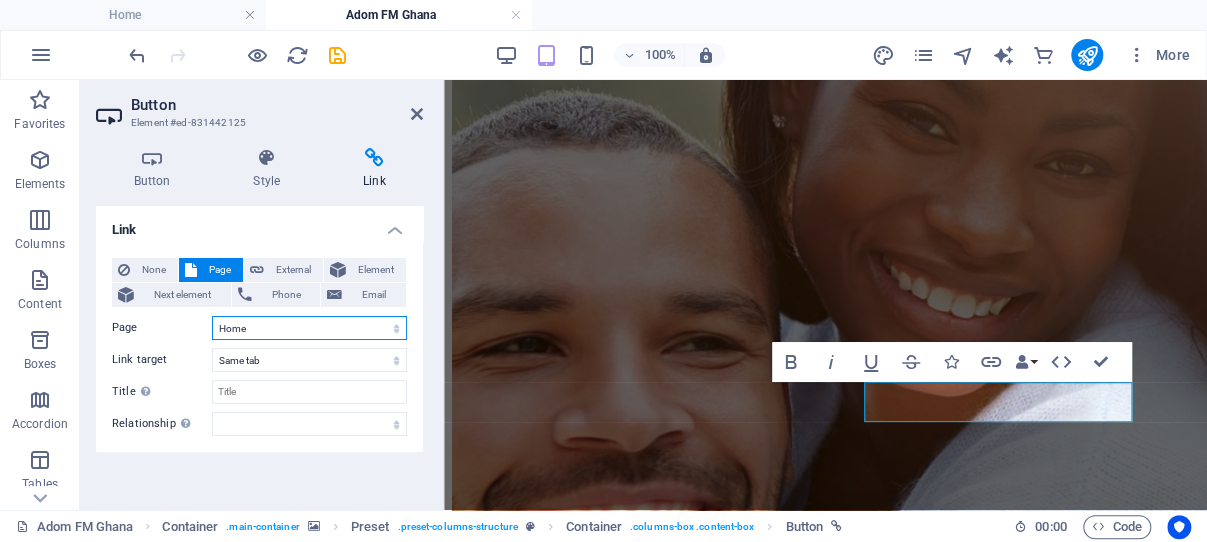click on "Home" at bounding box center (0, 0) 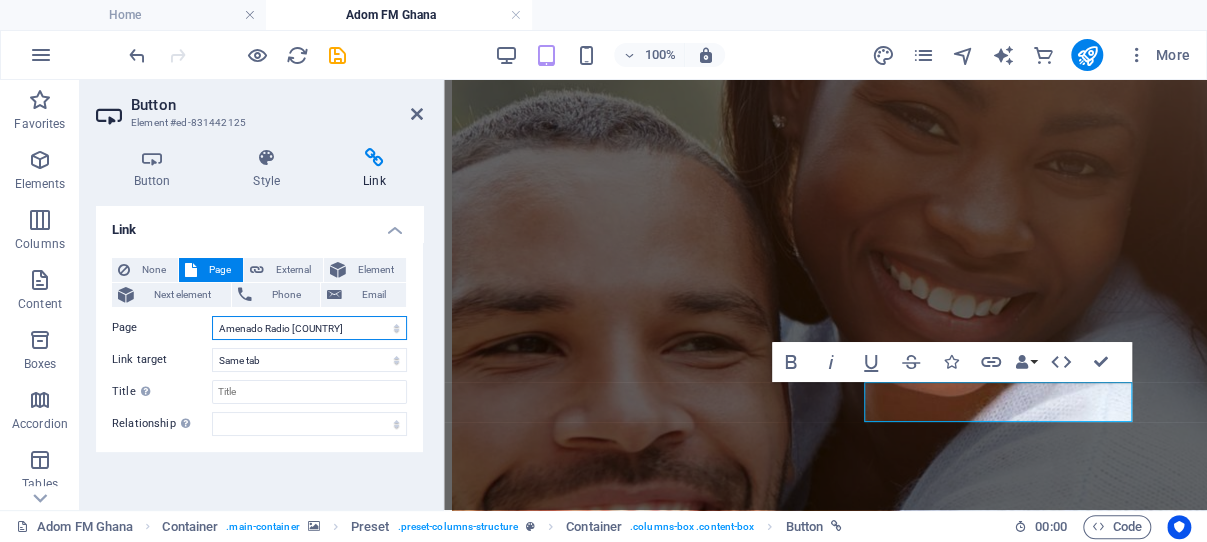 click on "Amenado Radio [COUNTRY]" at bounding box center [0, 0] 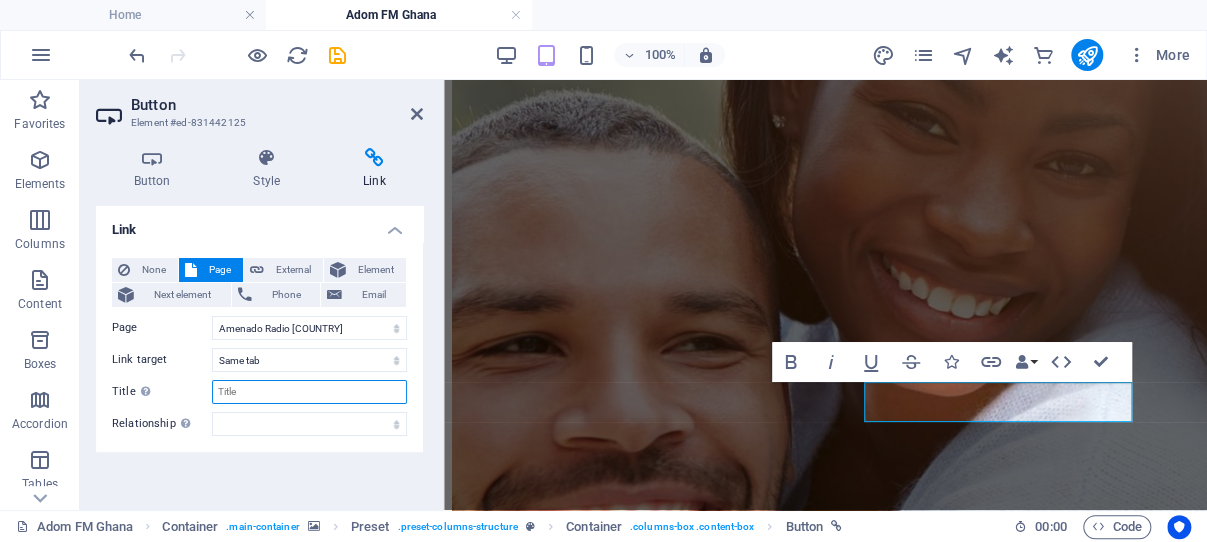 click on "Title Additional link description, should not be the same as the link text. The title is most often shown as a tooltip text when the mouse moves over the element. Leave empty if uncertain." at bounding box center (309, 392) 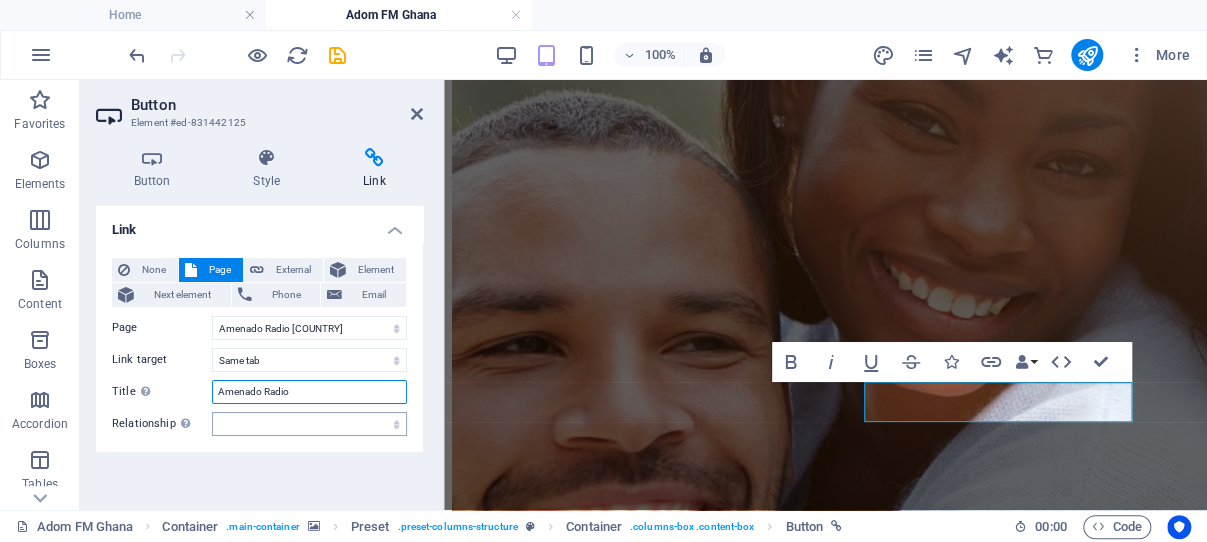 type on "Amenado Radio" 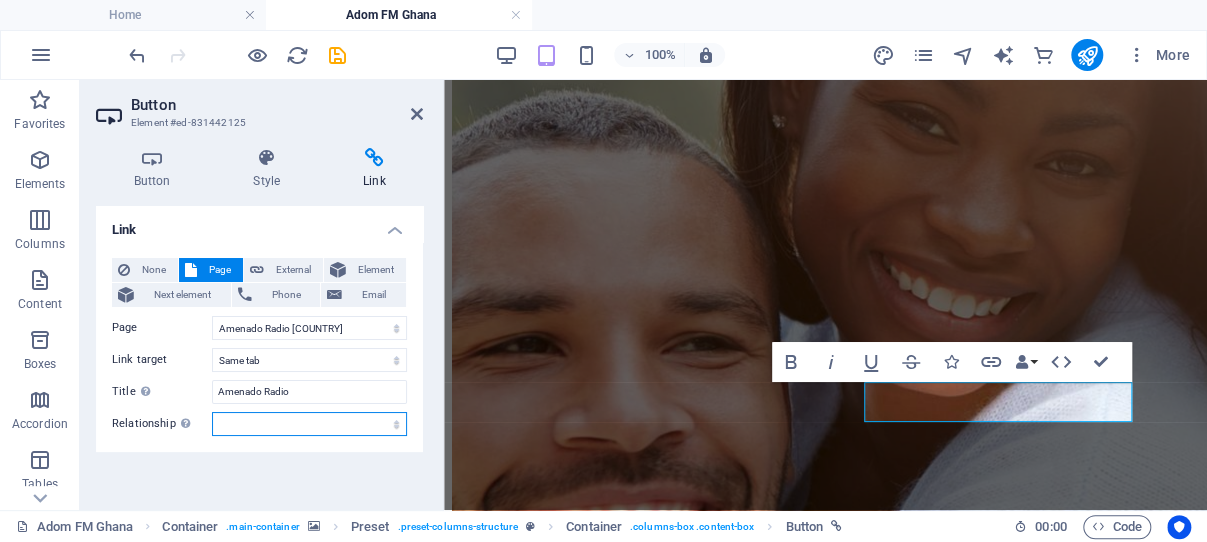 click on "alternate author bookmark external help license next nofollow noreferrer noopener prev search tag" at bounding box center (309, 424) 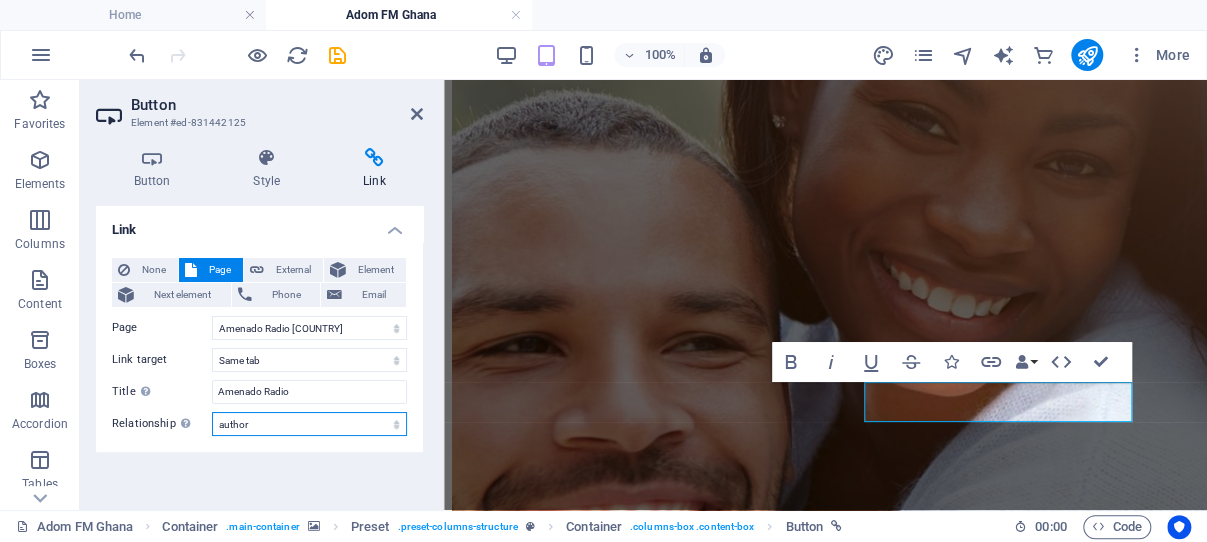 click on "author" at bounding box center (0, 0) 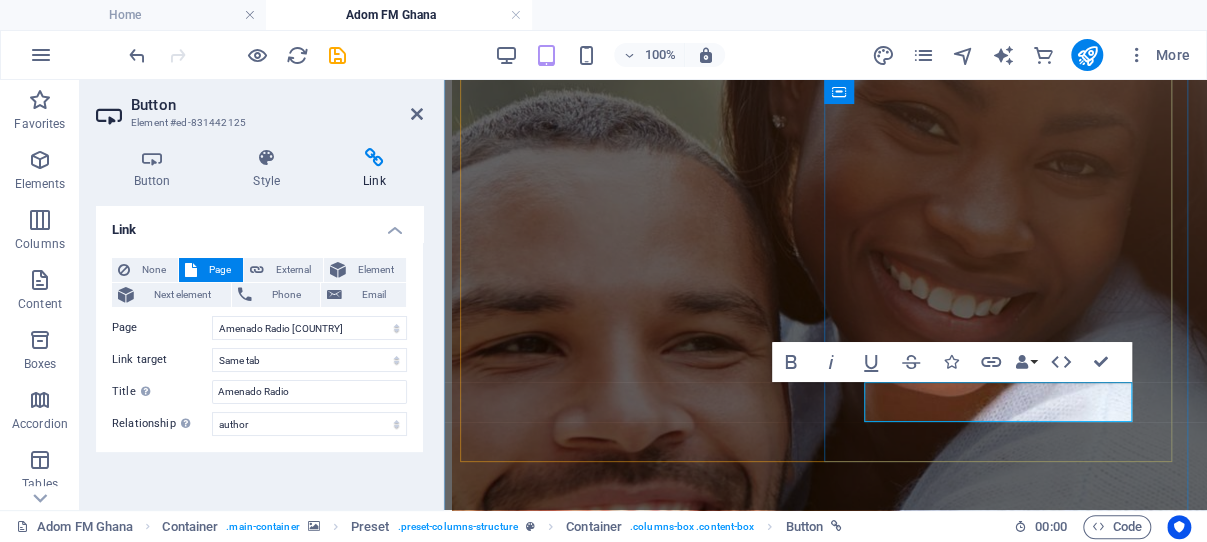 click on "Ghana Radio Home" at bounding box center (825, 1097) 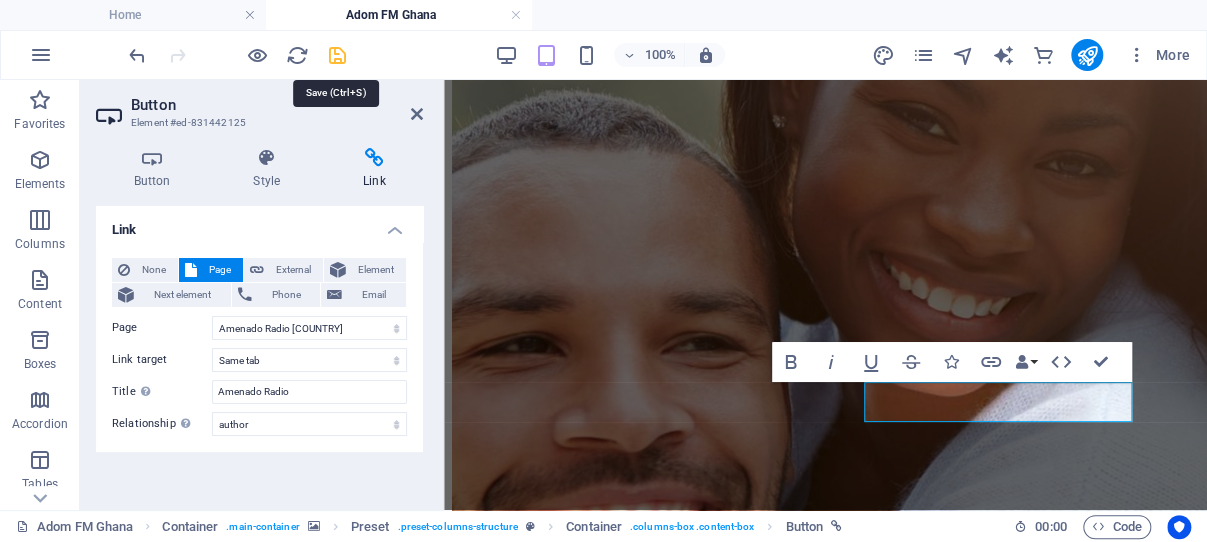 click at bounding box center [337, 55] 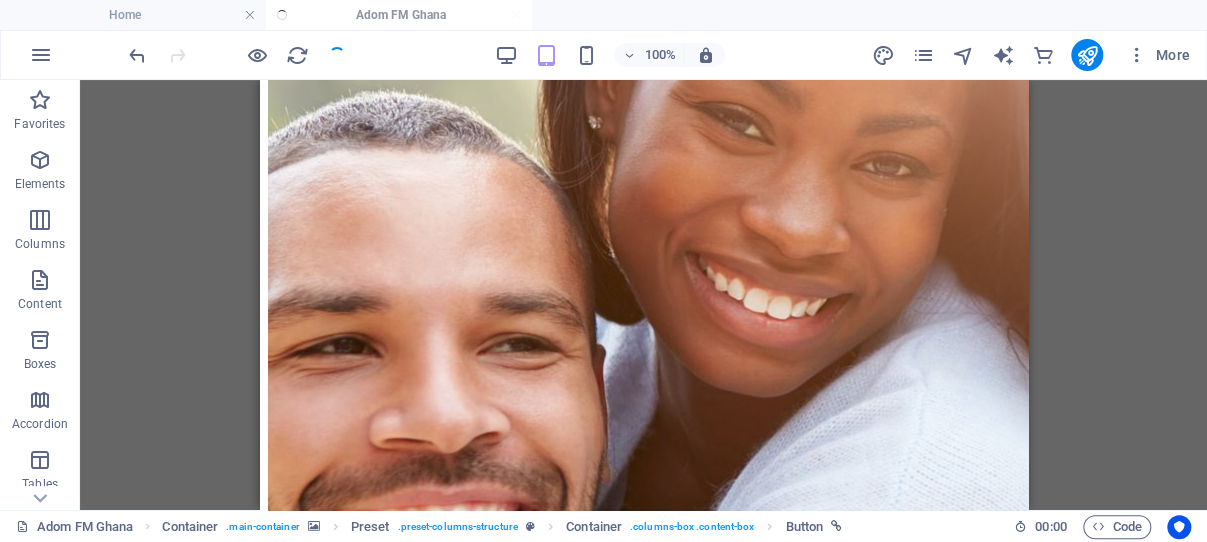 scroll, scrollTop: 529, scrollLeft: 0, axis: vertical 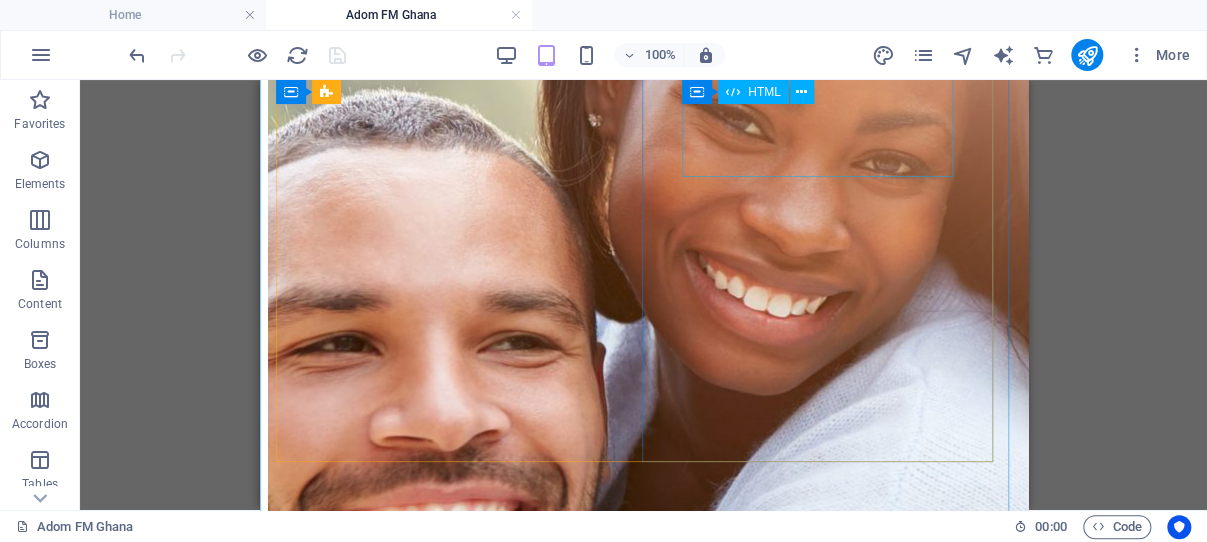 click on "Amenado Radio [COUNTRY]
Your browser does not support the audio element.
Click to Listen.Streaming live Gospel, Highlife, and more!" at bounding box center (643, 784) 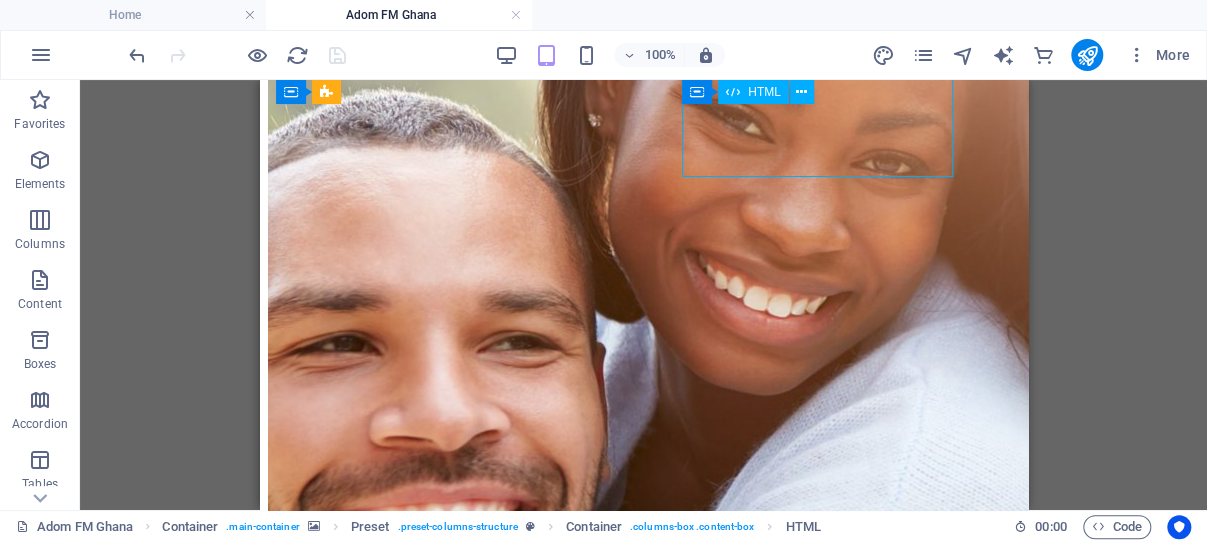 click on "Amenado Radio [COUNTRY]
Your browser does not support the audio element.
Click to Listen.Streaming live Gospel, Highlife, and more!" at bounding box center [643, 784] 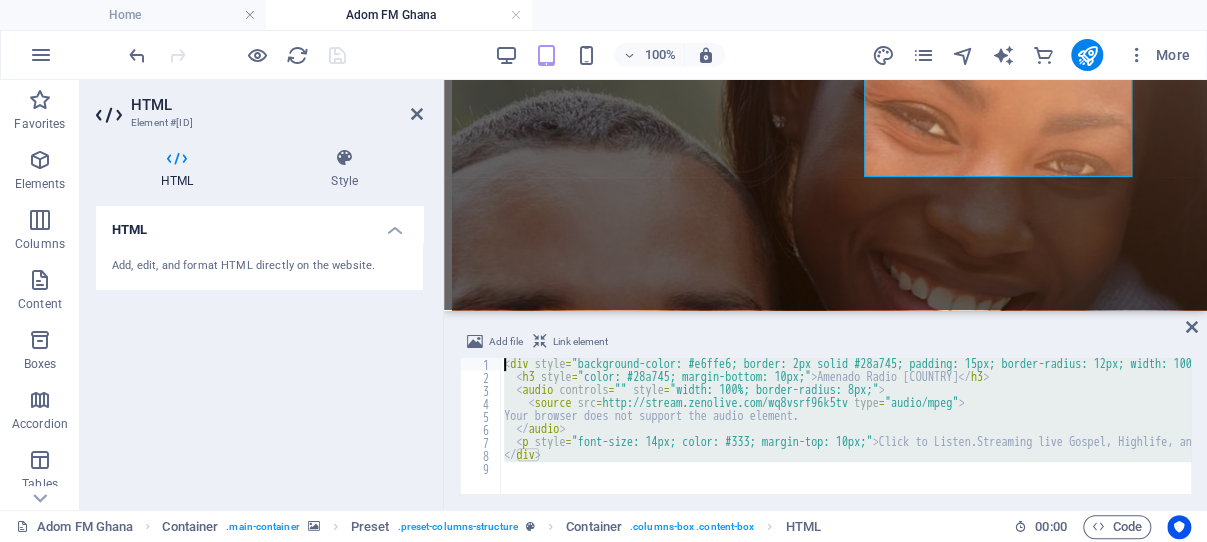 drag, startPoint x: 646, startPoint y: 468, endPoint x: 489, endPoint y: 354, distance: 194.0232 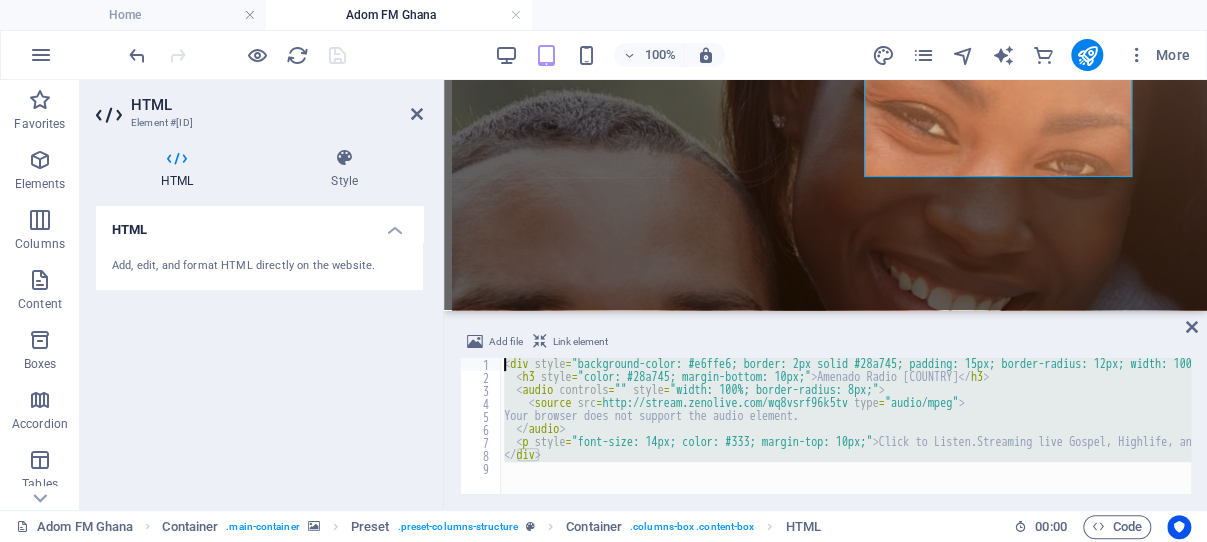 click on "< div   style = "background-color: #e6ffe6; border: 2px solid #28a745; padding: 15px; border-radius: 12px; width: 100%; max-width: 360px; margin: auto; text-align: center; font-family: Arial, sans-serif; box-shadow: 0 4px 8px rgba(0,0,0,0.1);" >    < h3   style = "color: #28a745; margin-bottom: 10px;" > Amenado Radio [COUNTRY] </ h3 >    < audio   controls = ""   style = "width: 100%; border-radius: 8px;" >      < source   src = "http://stream.zenolive.com/wq8vsrf96k5tv"   type = "audio/mpeg" >     Your browser does not support the audio element.    </ audio >    < p   style = "font-size: 14px; color: #333; margin-top: 10px;" > Click to Listen.Streaming live Gospel, Highlife, and more! </ p > </ div >" at bounding box center [845, 426] 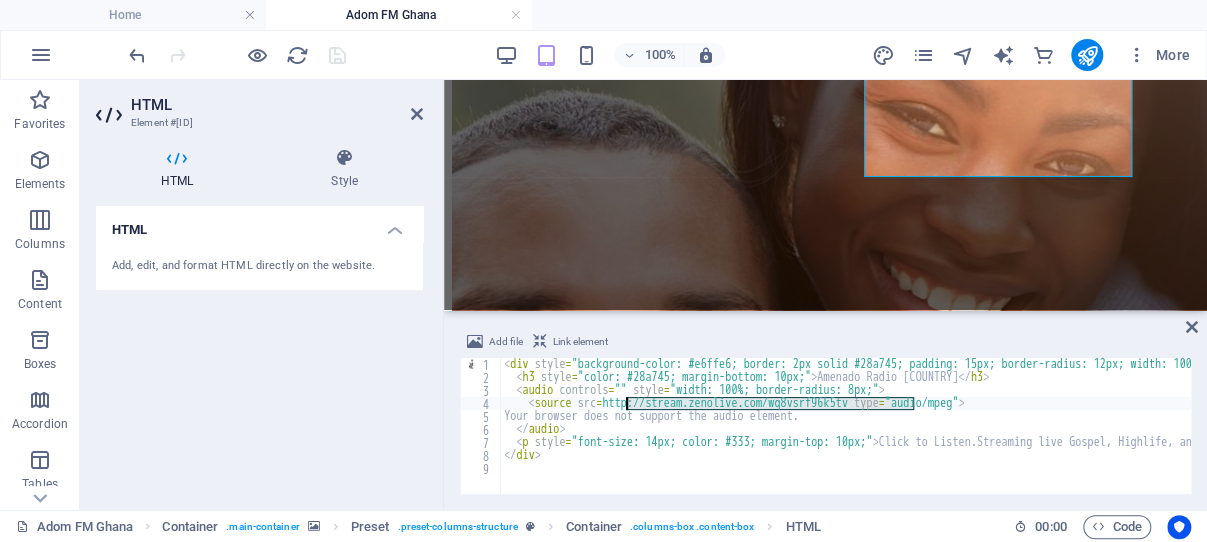 drag, startPoint x: 914, startPoint y: 403, endPoint x: 628, endPoint y: 405, distance: 286.007 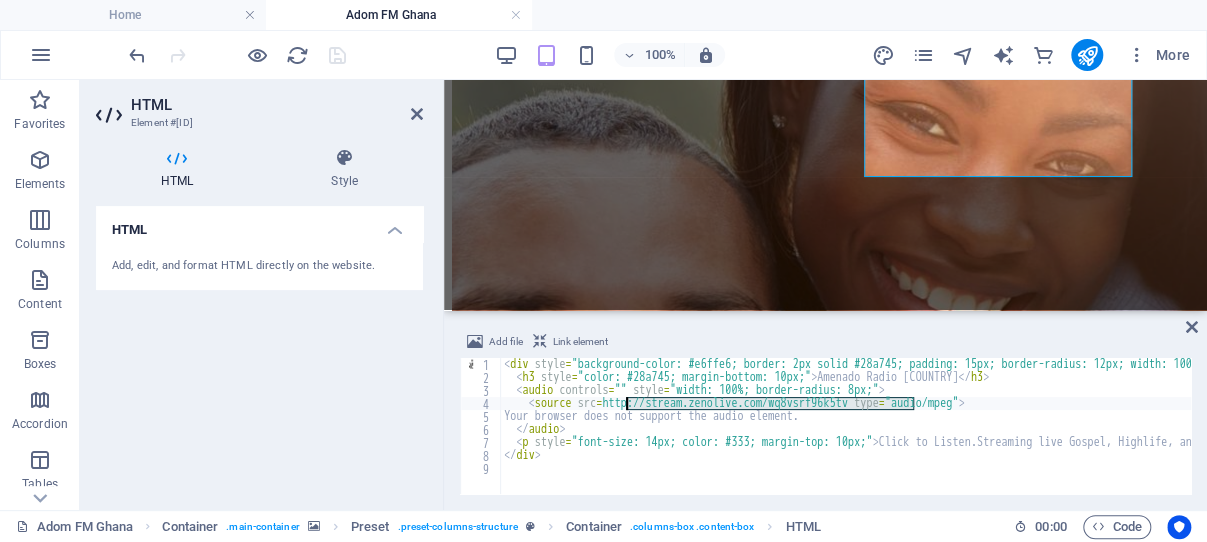 paste on "mmg.streamguys1.com/AdomFM-mp3?key=[KEY]'," 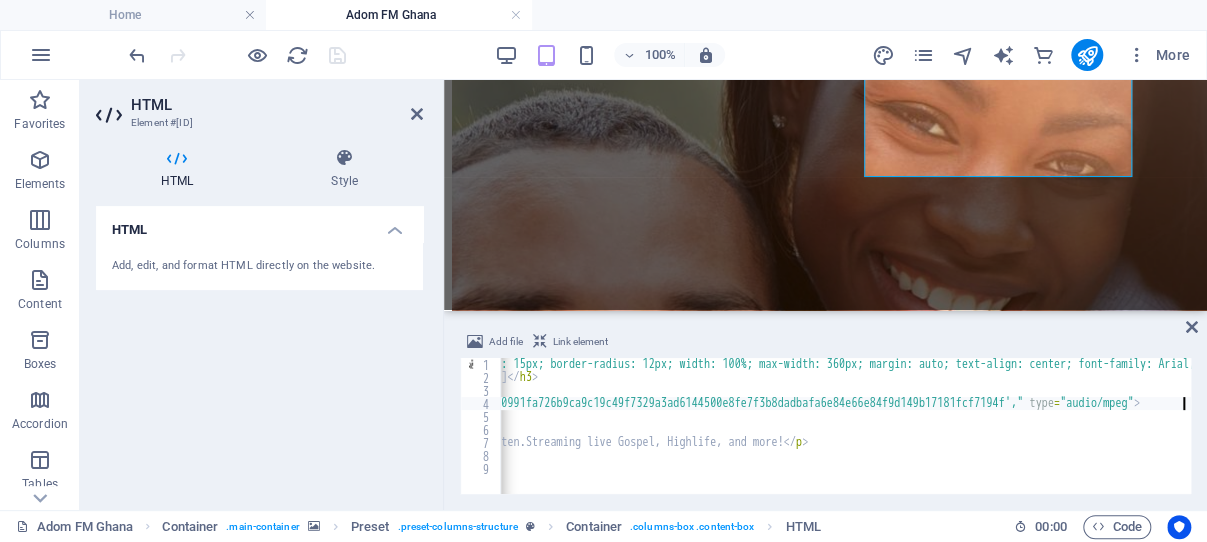 scroll, scrollTop: 0, scrollLeft: 451, axis: horizontal 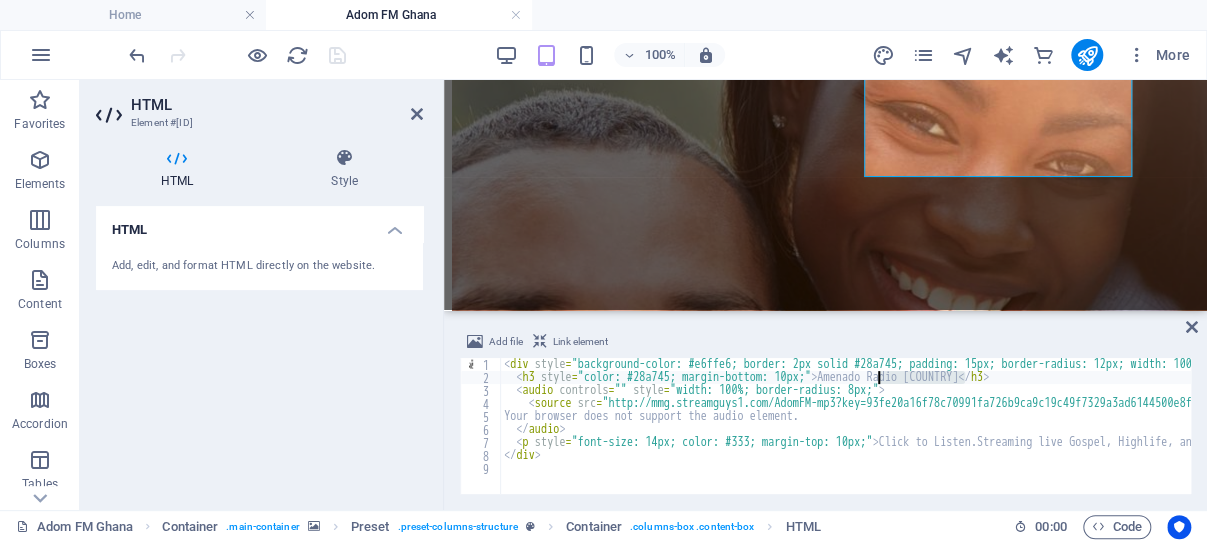 drag, startPoint x: 964, startPoint y: 376, endPoint x: 881, endPoint y: 376, distance: 83 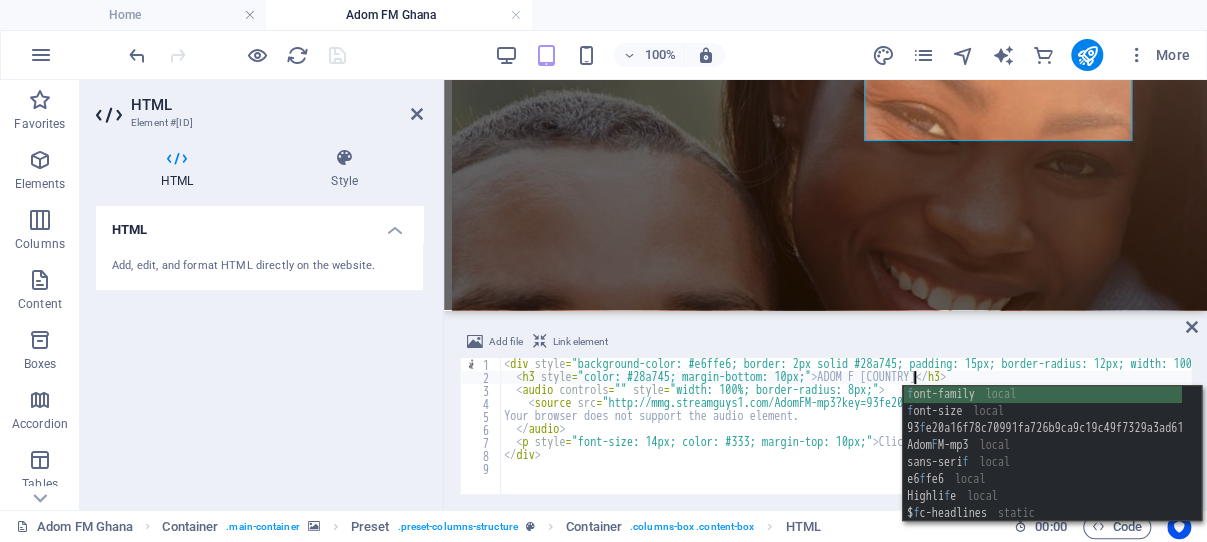 scroll, scrollTop: 0, scrollLeft: 50, axis: horizontal 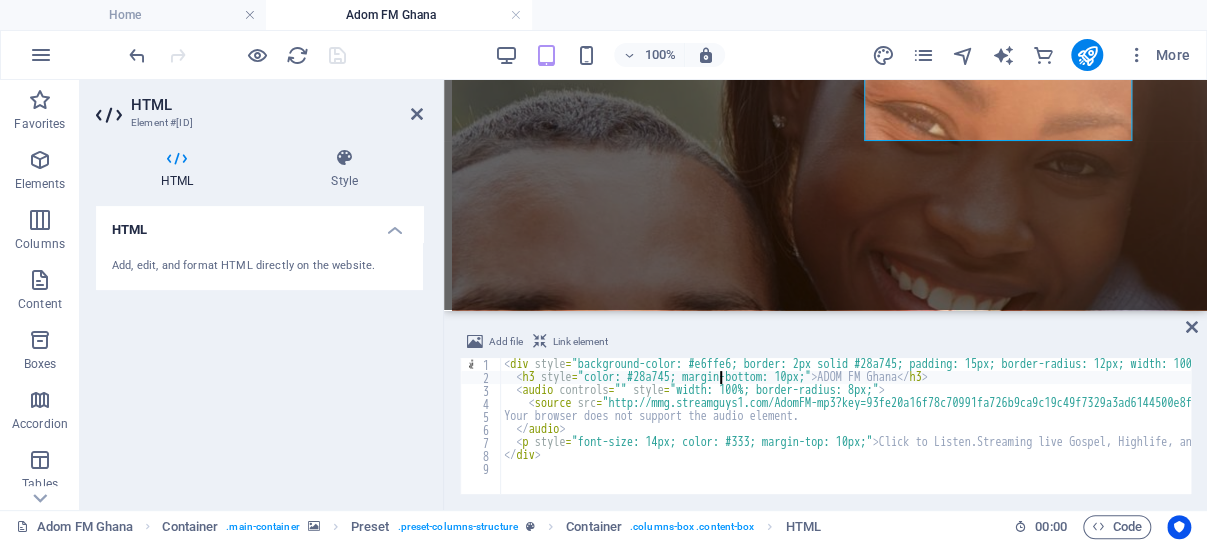 click on "< div   style = "background-color: #e6ffe6; border: 2px solid #28a745; padding: 15px; border-radius: 12px; width: 100%; max-width: 360px; margin: auto; text-align: center; font-family: Arial, sans-serif; box-shadow: 0 4px 8px rgba(0,0,0,0.1);" >    < h3   style = "color: #28a745; margin-bottom: 10px;" > ADOM FM [COUNTRY] </ h3 >    < audio   controls = ""   style = "width: 100%; border-radius: 8px;" >      < source   src = "http://mmg.streamguys1.com/AdomFM-mp3?key=93fe20a16f78c70991fa726b9ca9c19c49f7329a3ad6144500e8fe7f3b8dadbafa6e84e66e84f9d149b17181fcf7194f',"   type = "audio/mpeg" >     Your browser does not support the audio element.    </ audio >    < p   style = "font-size: 14px; color: #333; margin-top: 10px;" > Click to Listen.Streaming live Gospel, Highlife, and more! </ p > </ div >" at bounding box center (1364, 429) 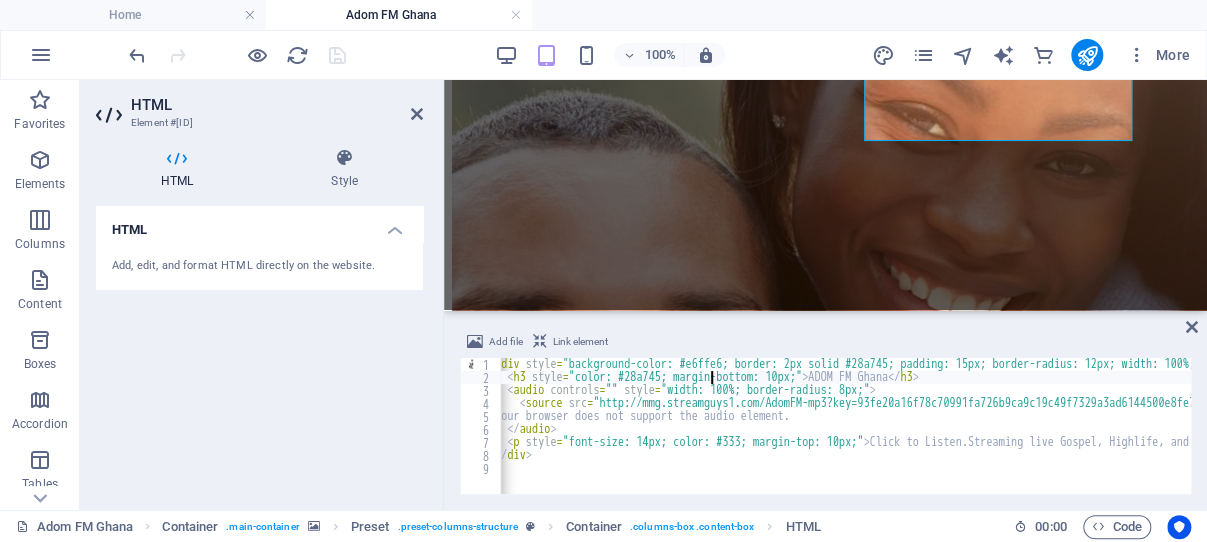 scroll, scrollTop: 0, scrollLeft: 0, axis: both 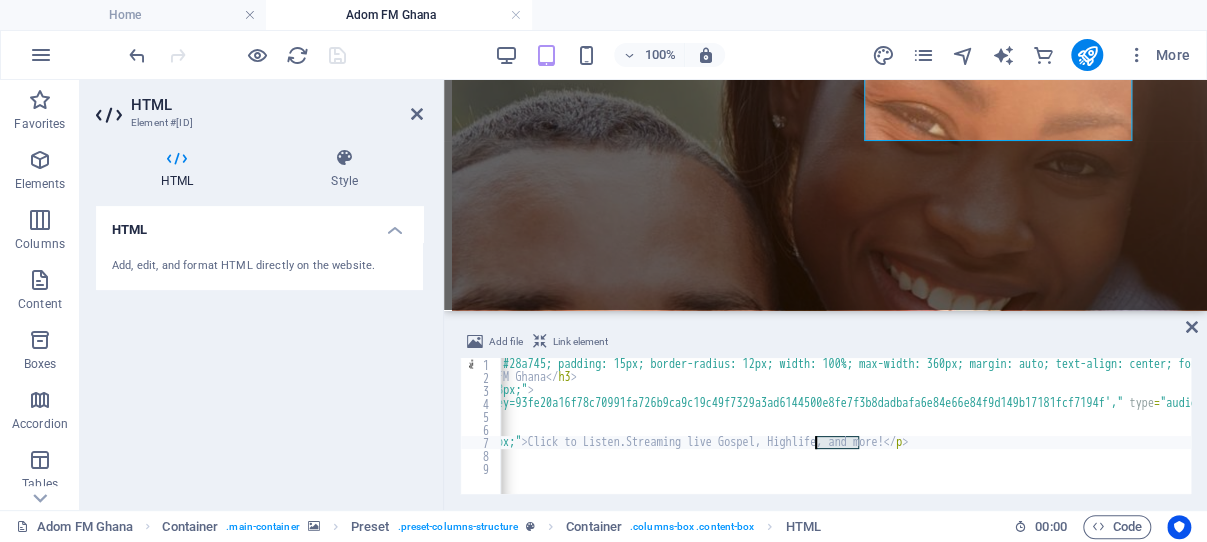 drag, startPoint x: 857, startPoint y: 443, endPoint x: 813, endPoint y: 440, distance: 44.102154 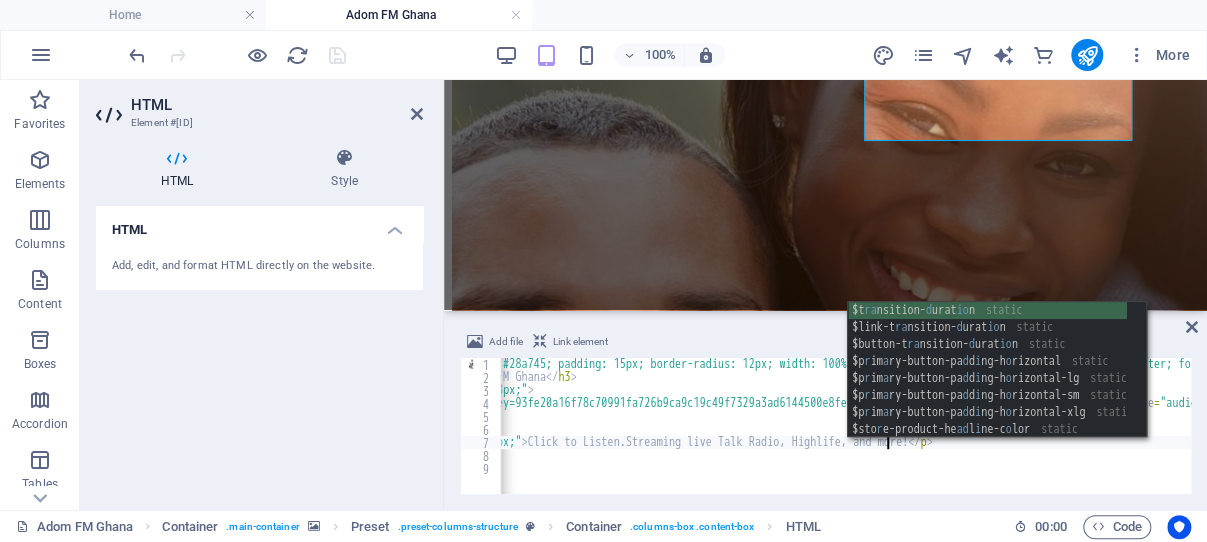 scroll, scrollTop: 0, scrollLeft: 89, axis: horizontal 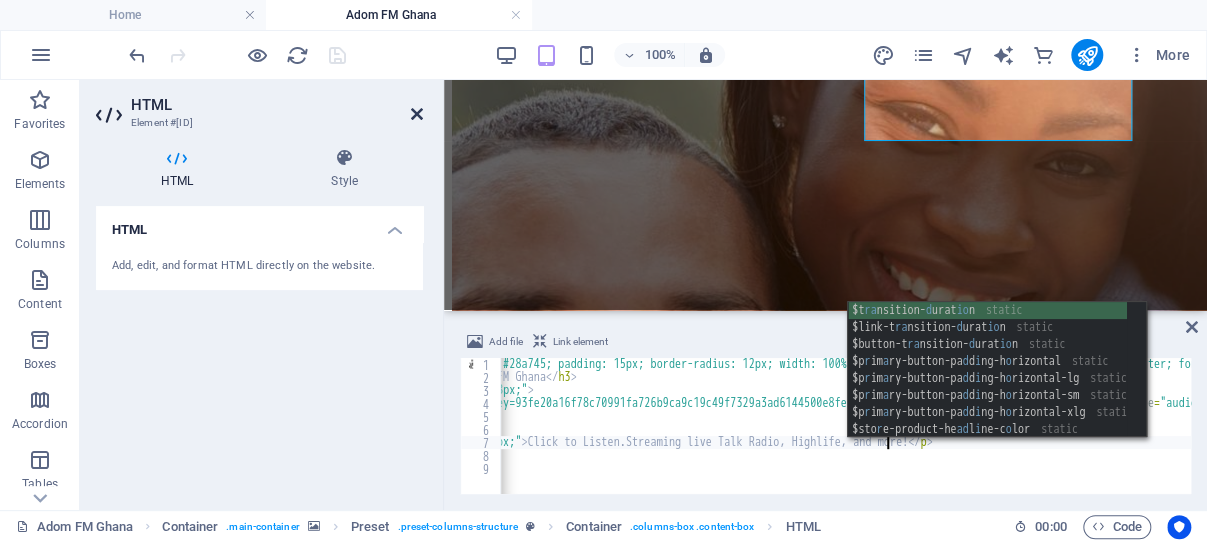 type on "<p style="font-size: 14px; color: #333; margin-top: 10px;">Click to Listen.Streaming live Talk Radio, Highlife, and more!</p>" 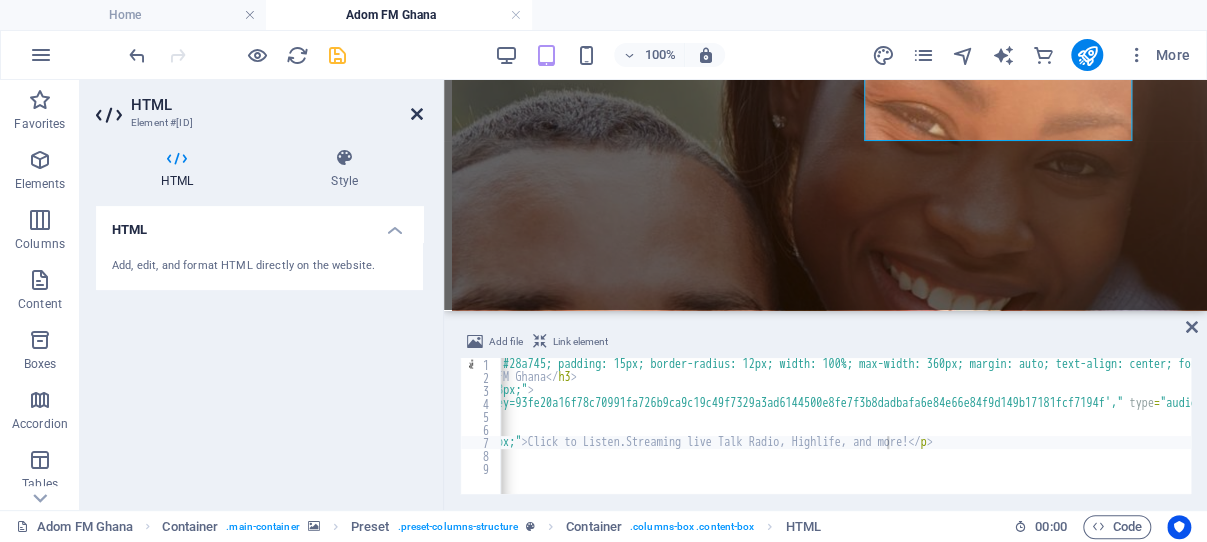 drag, startPoint x: 416, startPoint y: 110, endPoint x: 156, endPoint y: 30, distance: 272.02942 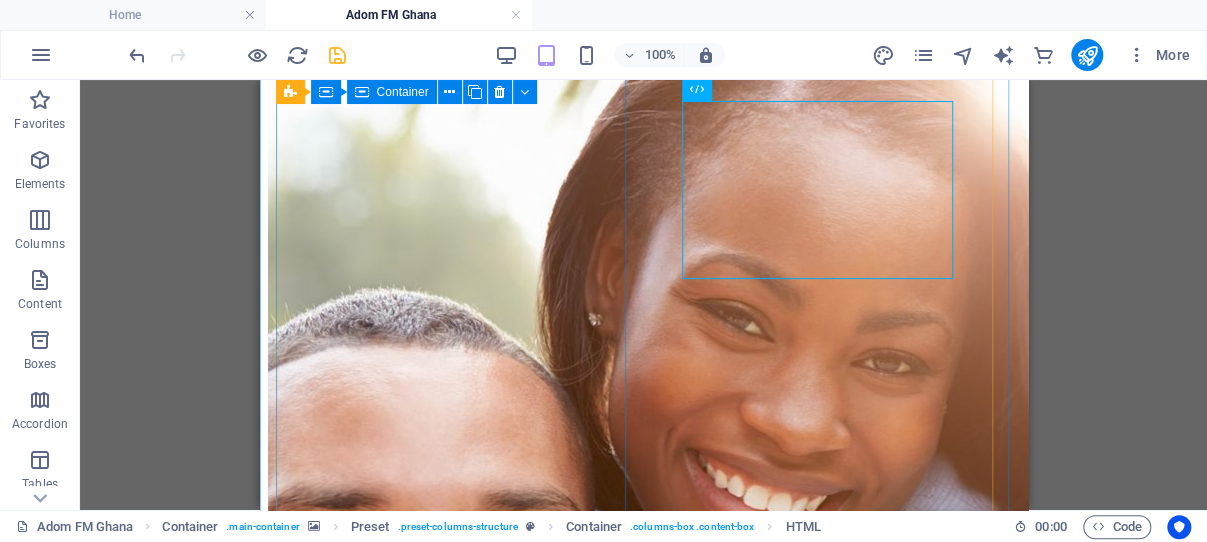scroll, scrollTop: 315, scrollLeft: 0, axis: vertical 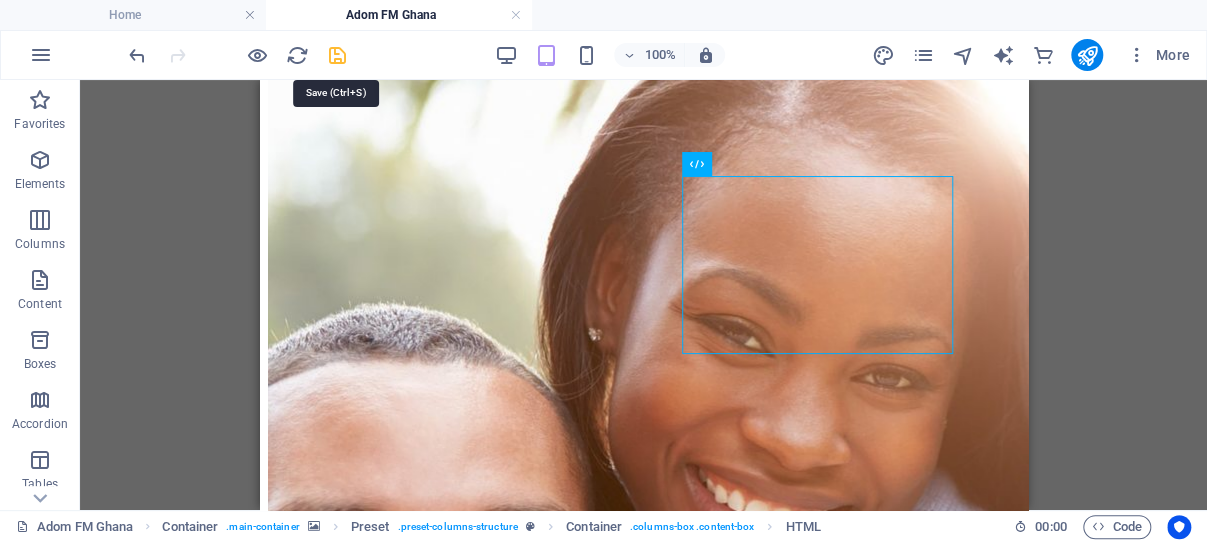 click at bounding box center (337, 55) 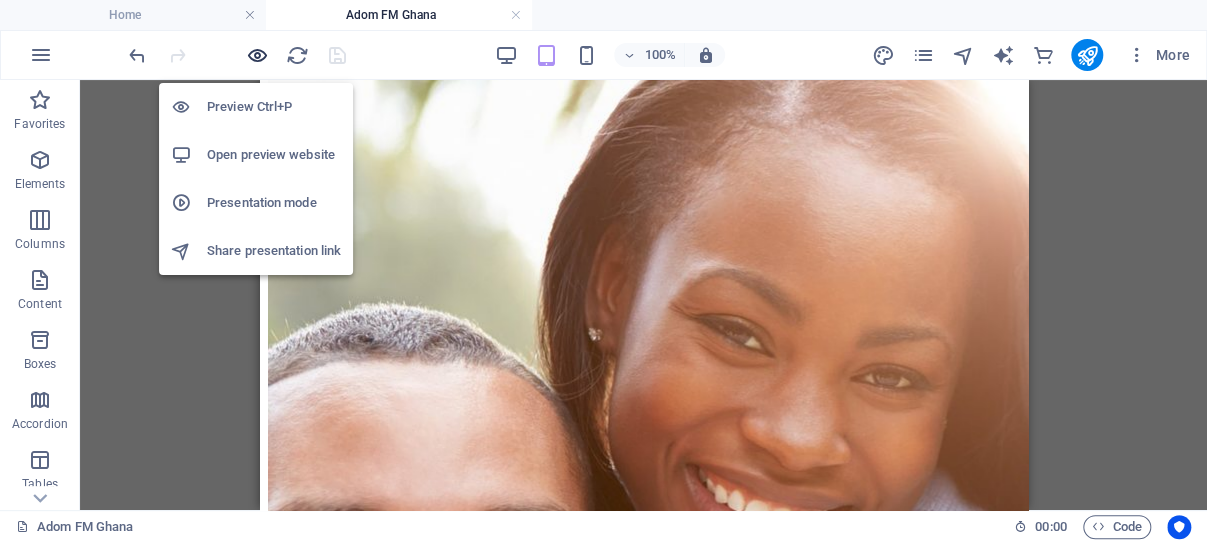 click at bounding box center (257, 55) 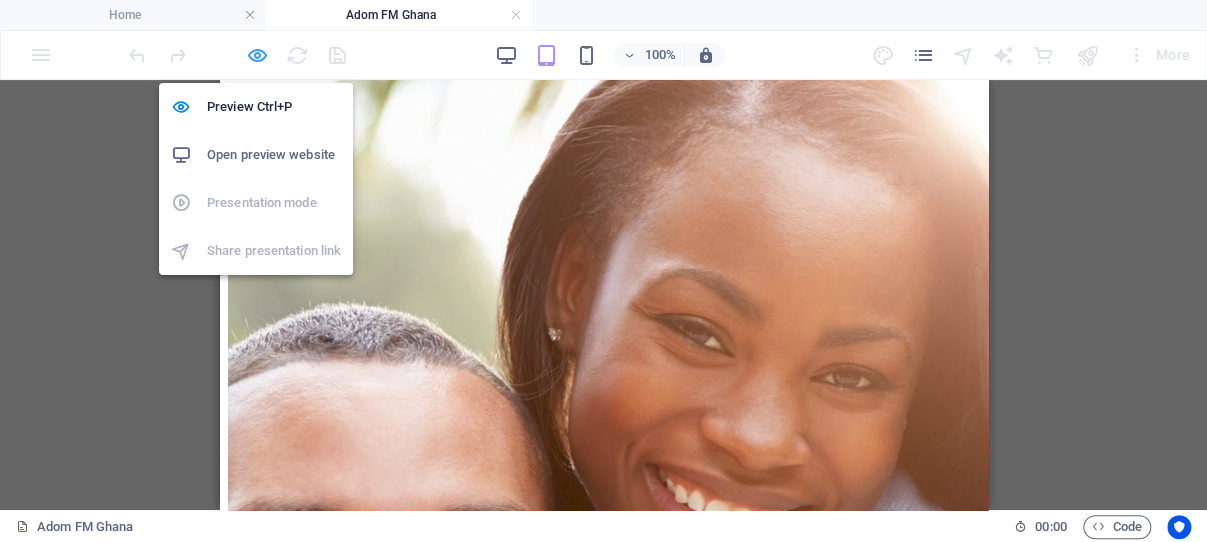 scroll, scrollTop: 288, scrollLeft: 0, axis: vertical 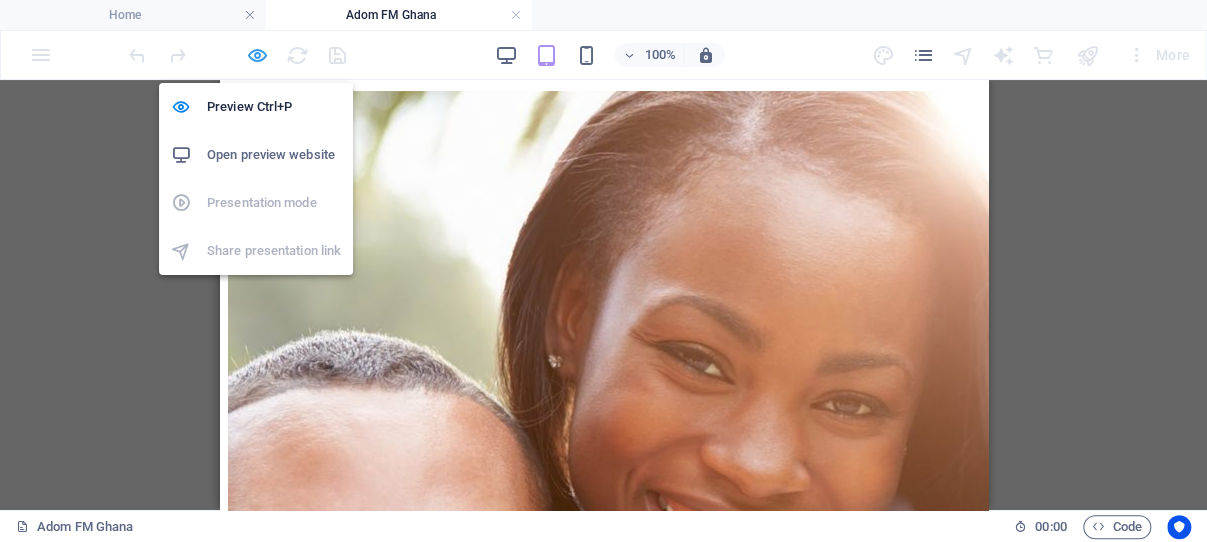 click at bounding box center [257, 55] 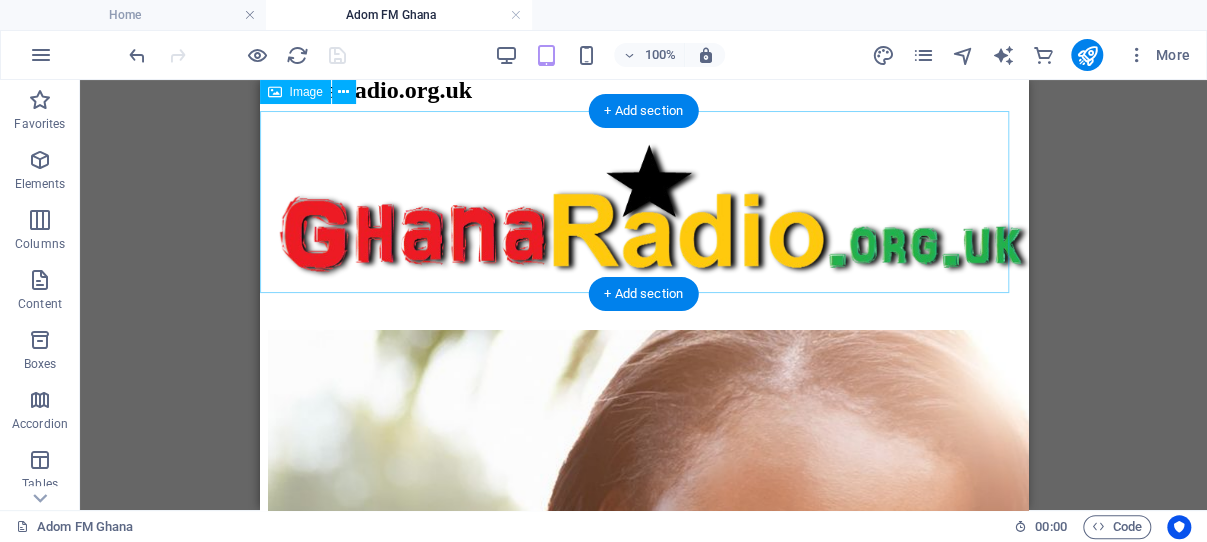 scroll, scrollTop: 0, scrollLeft: 0, axis: both 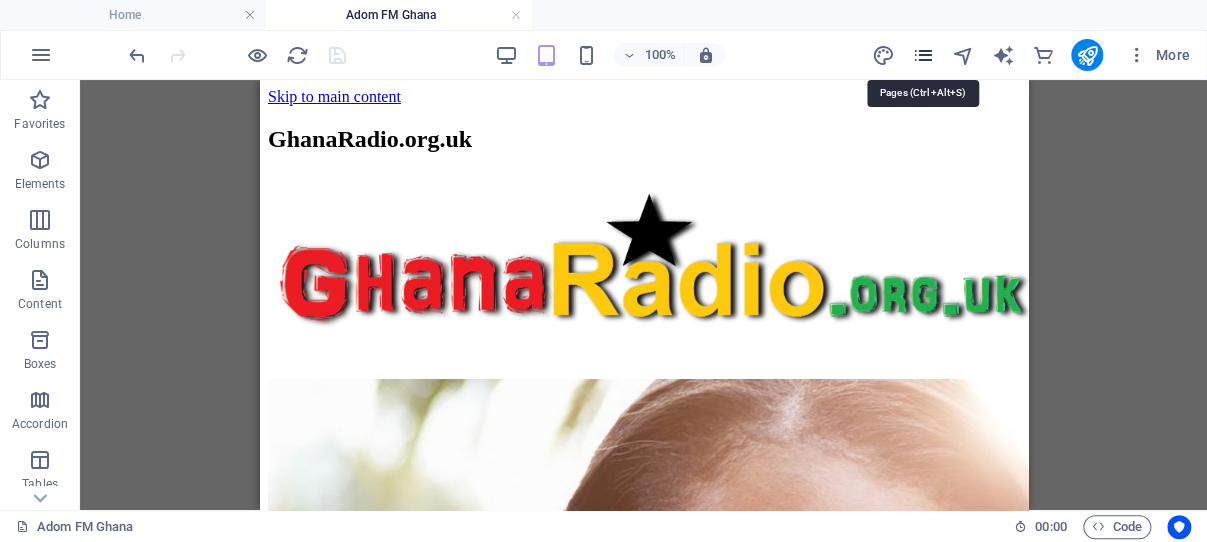 click at bounding box center [922, 55] 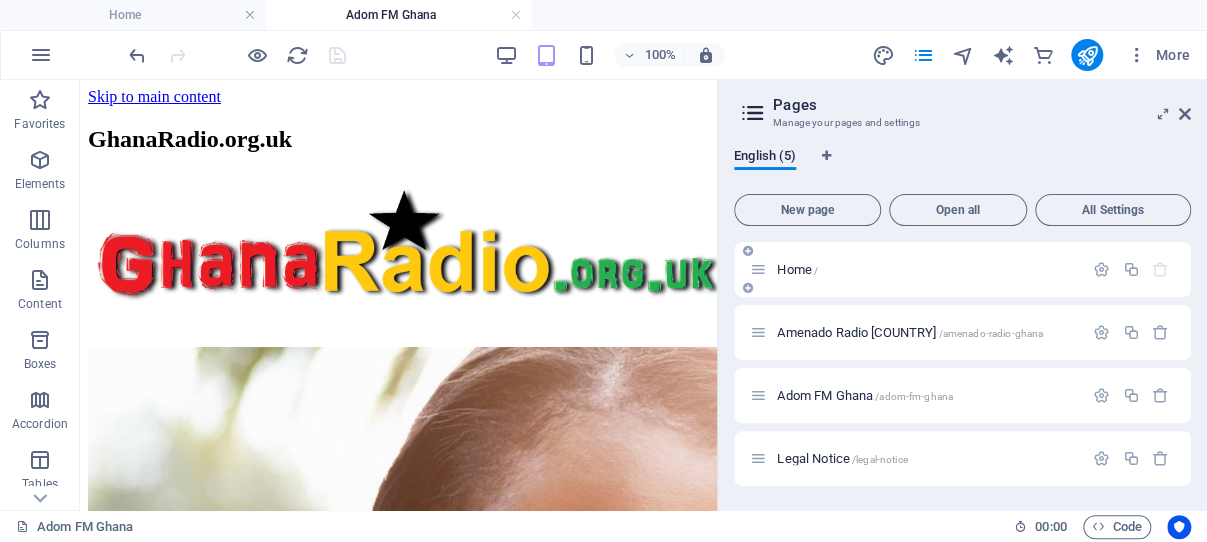 click on "Home /" at bounding box center (797, 269) 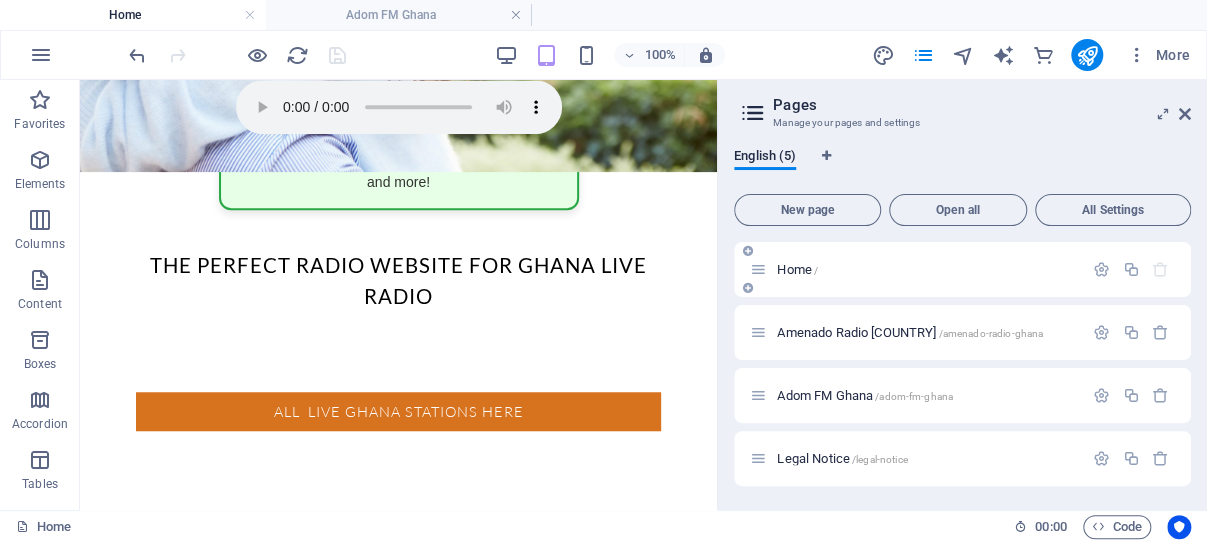 scroll, scrollTop: 565, scrollLeft: 0, axis: vertical 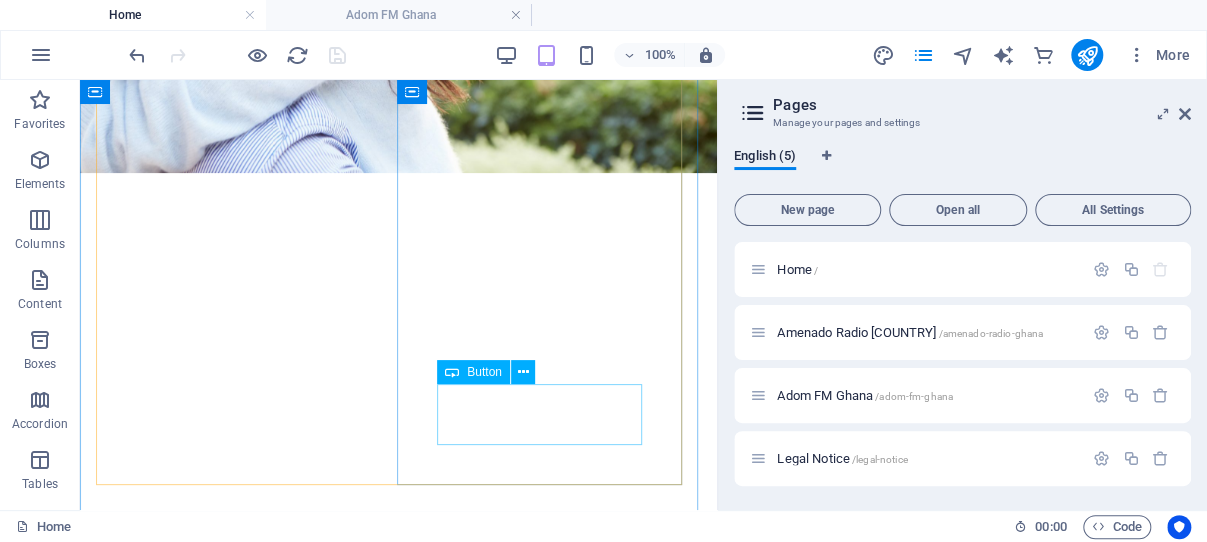 click on "All  Live Ghana Stations Here" at bounding box center [398, 1240] 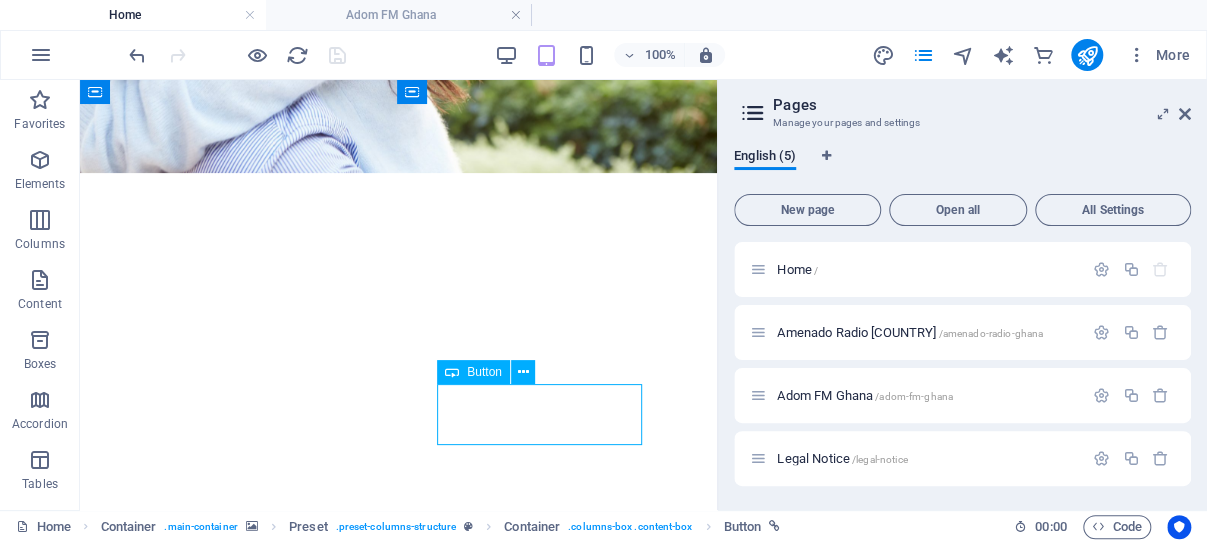 click on "All  Live Ghana Stations Here" at bounding box center (398, 1240) 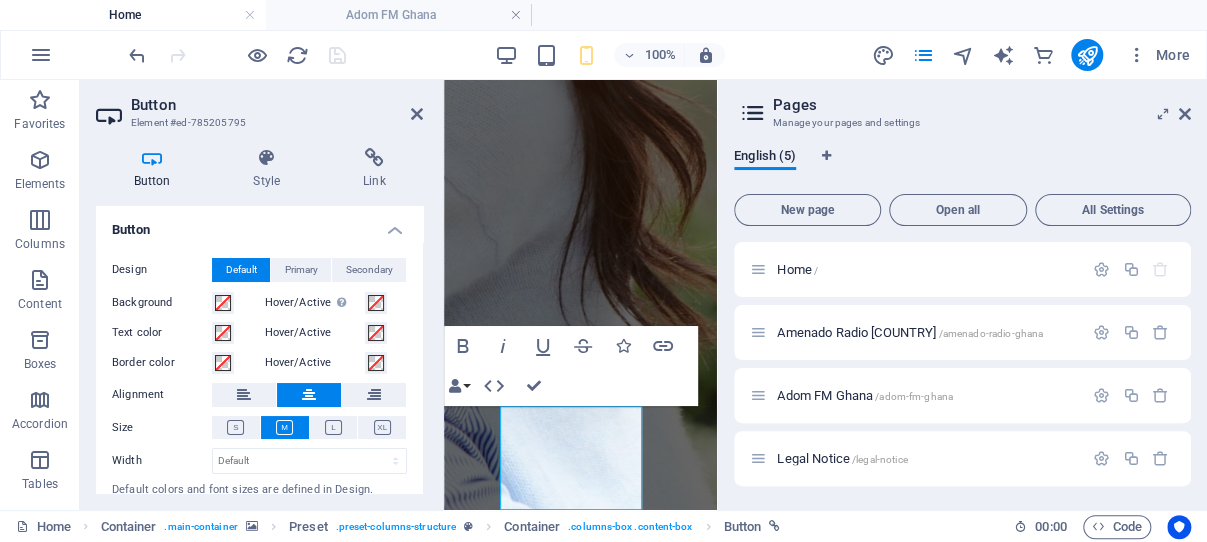 scroll, scrollTop: 622, scrollLeft: 0, axis: vertical 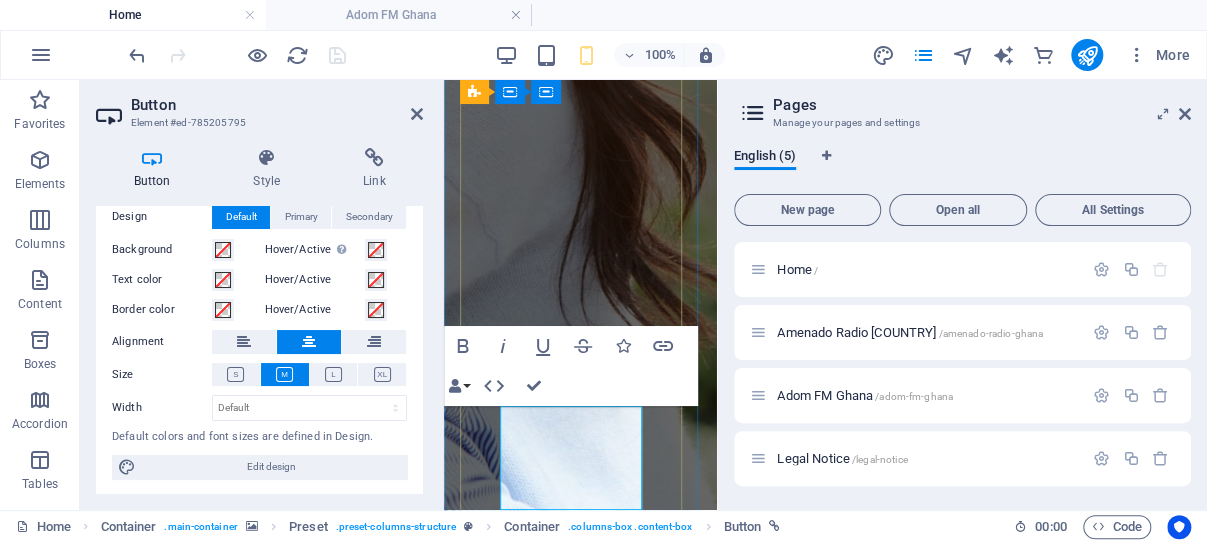 click on "All  Live Ghana Stations Here" at bounding box center (580, 1295) 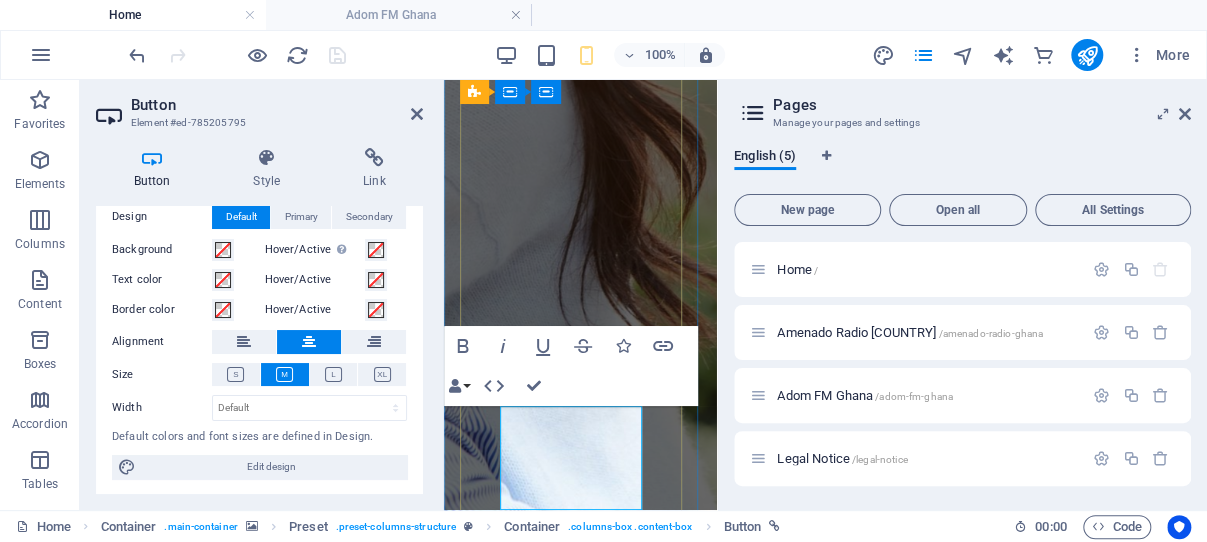 drag, startPoint x: 593, startPoint y: 486, endPoint x: 535, endPoint y: 471, distance: 59.908264 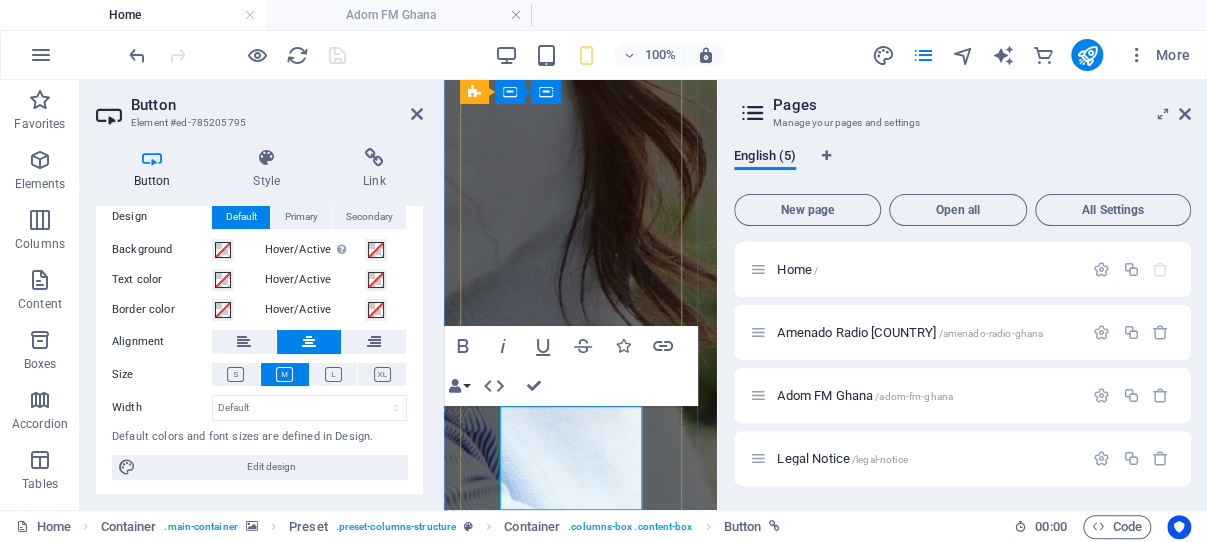 click on "All  Live Ghana Stations Here" at bounding box center [580, 1295] 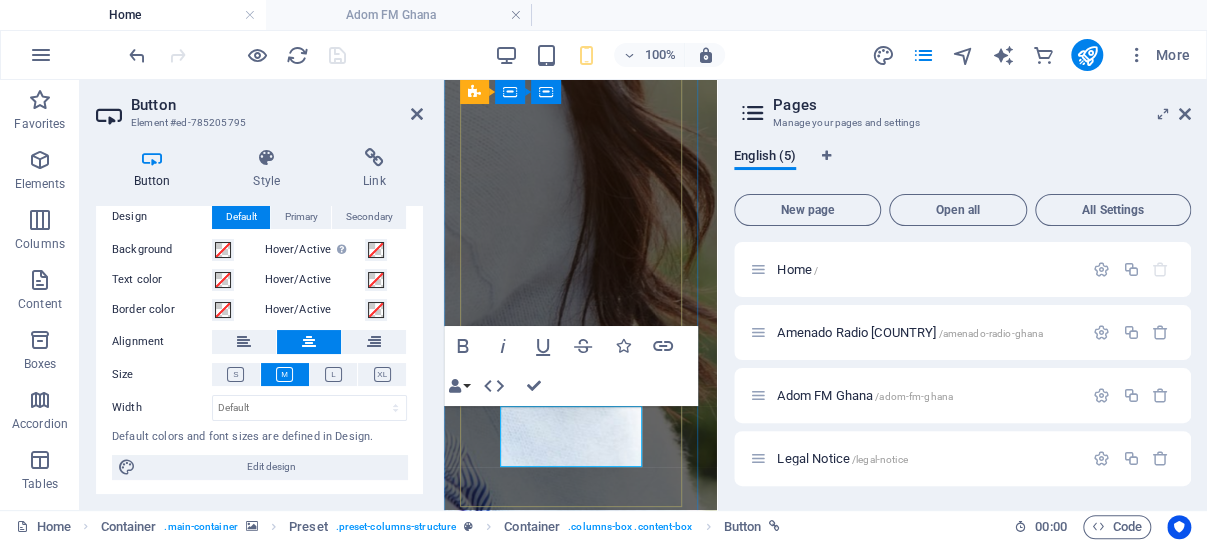 drag, startPoint x: 602, startPoint y: 422, endPoint x: 550, endPoint y: 422, distance: 52 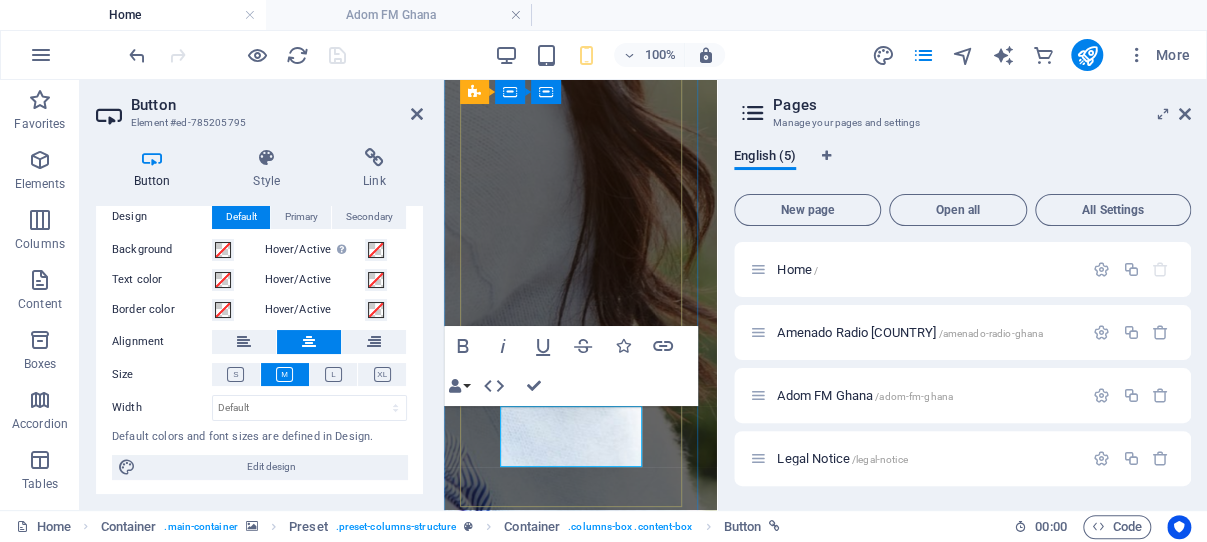 type 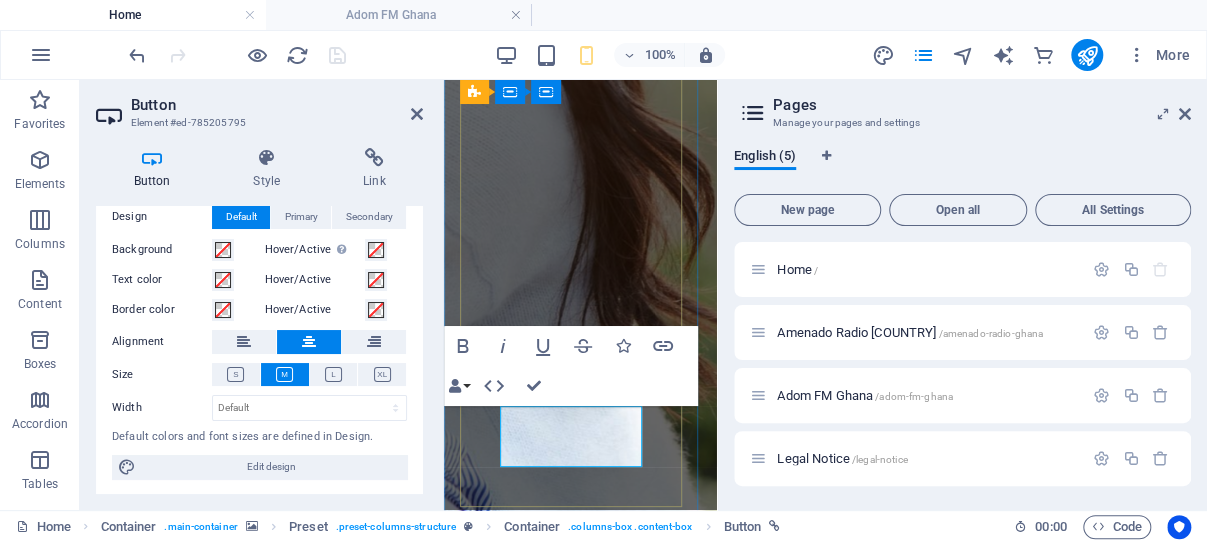 click on "Adom FM  Live [COUNTRY]" at bounding box center (580, 1356) 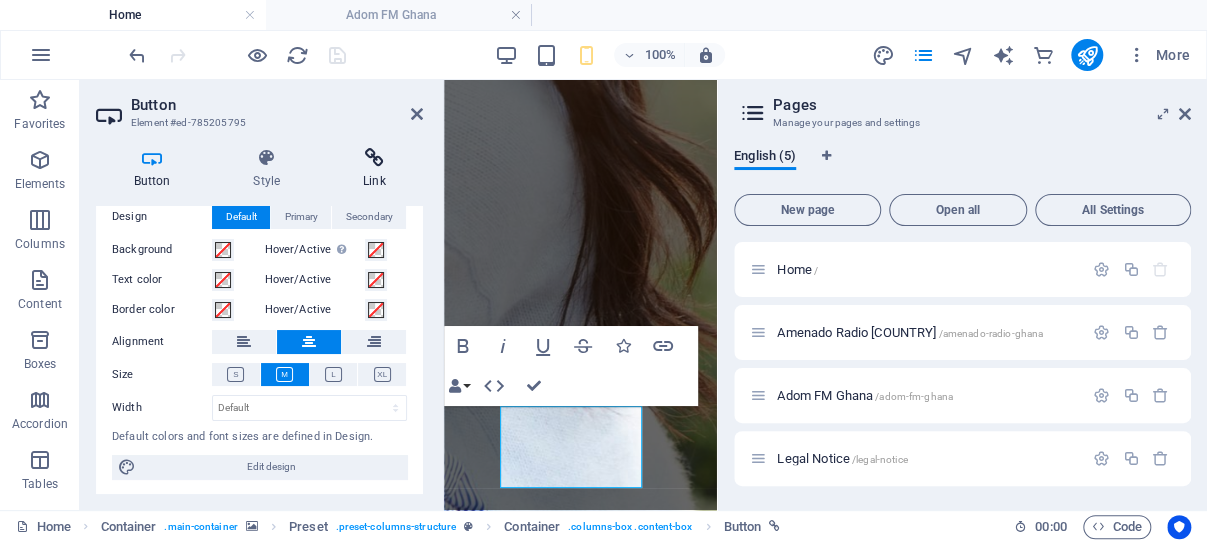 click at bounding box center (374, 158) 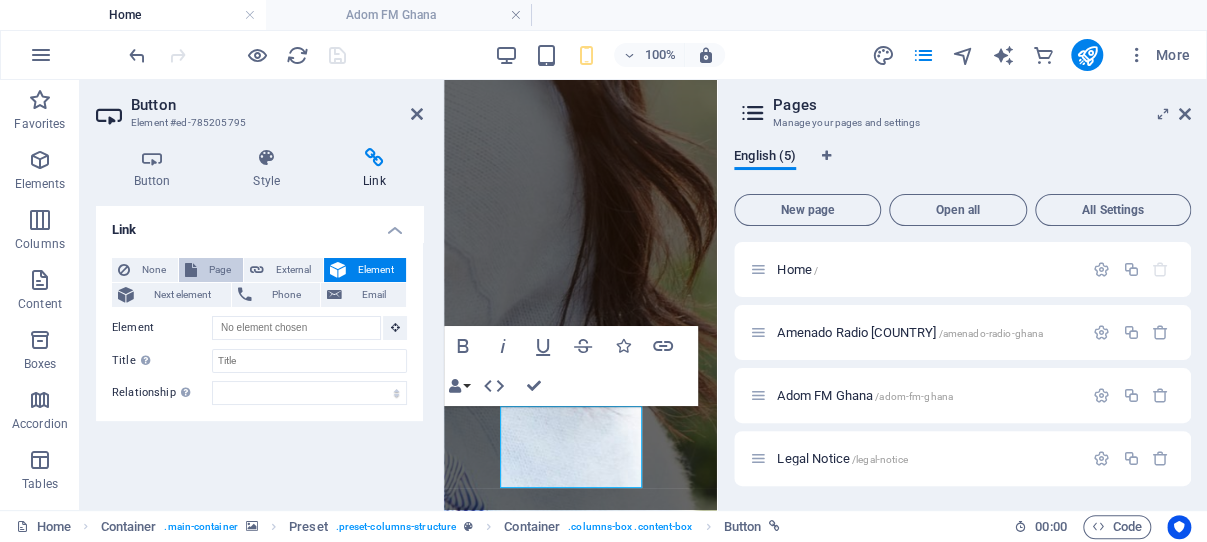 click on "Page" at bounding box center [220, 270] 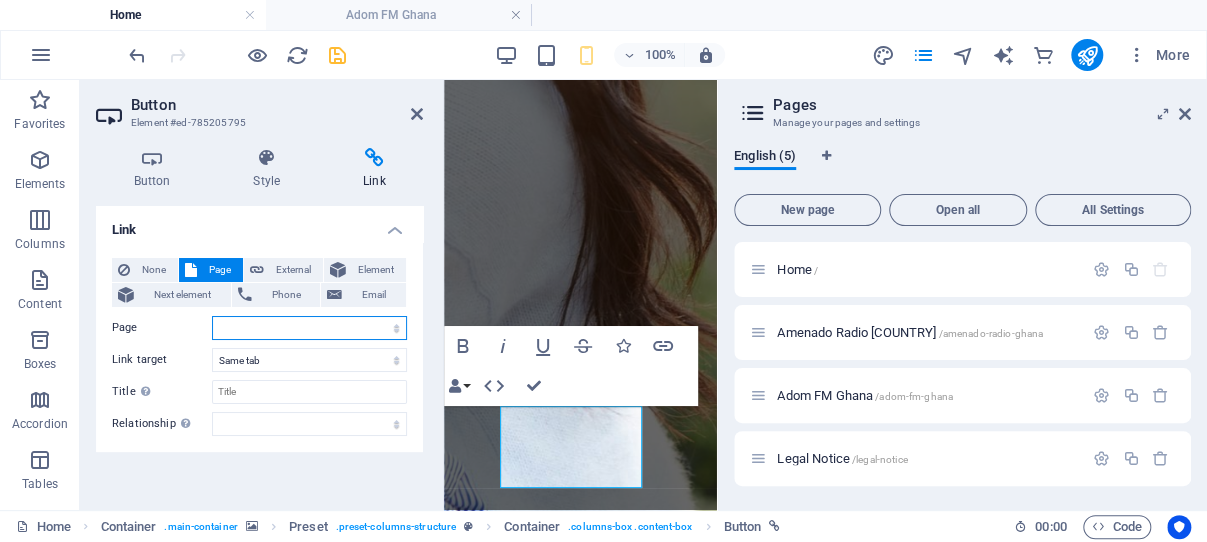 click on "Home Amenado Radio [COUNTRY] Adom FM [COUNTRY] Legal Notice Privacy" at bounding box center [309, 328] 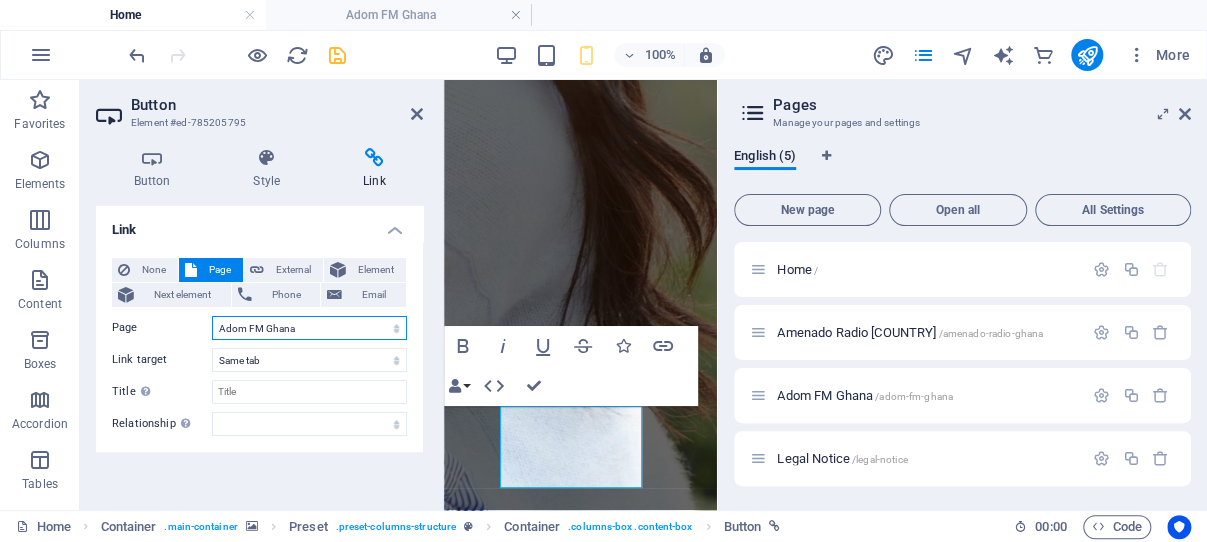 click on "Adom FM Ghana" at bounding box center [0, 0] 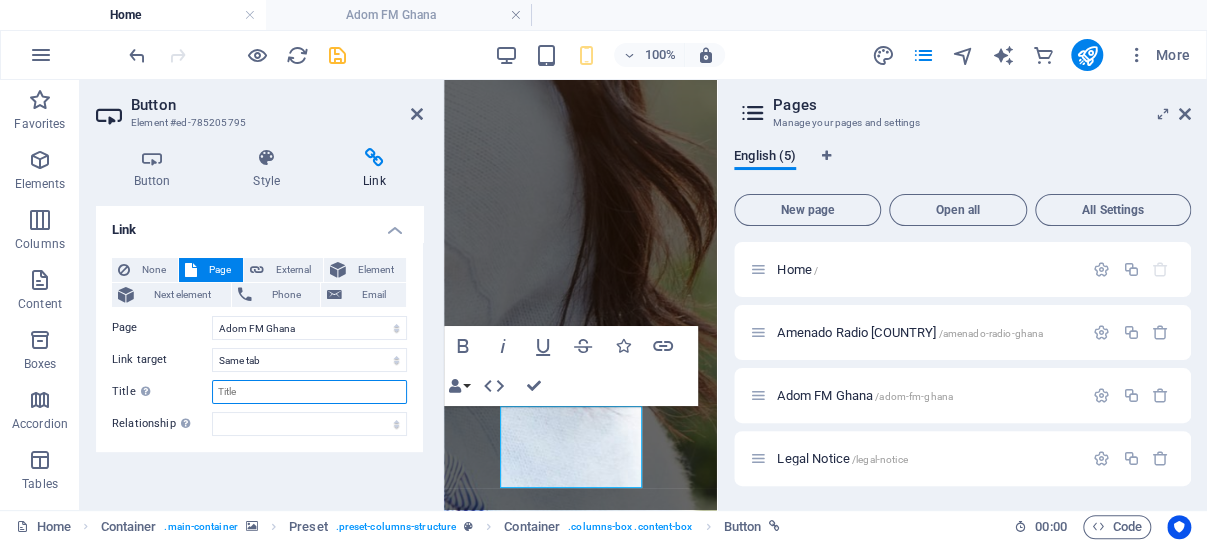 click on "Title Additional link description, should not be the same as the link text. The title is most often shown as a tooltip text when the mouse moves over the element. Leave empty if uncertain." at bounding box center (309, 392) 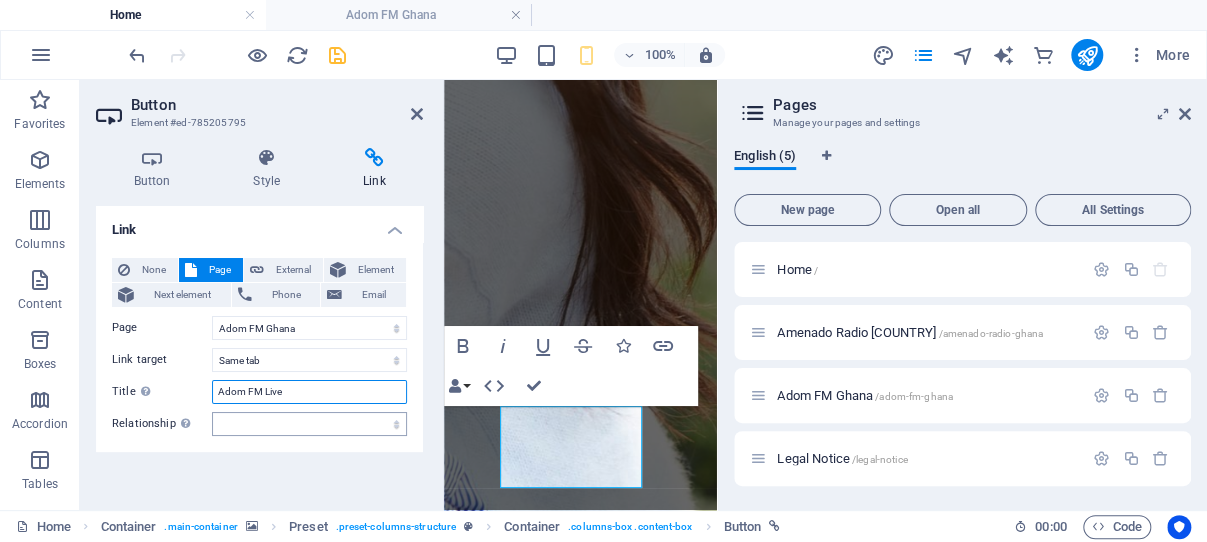 type on "Adom FM Live" 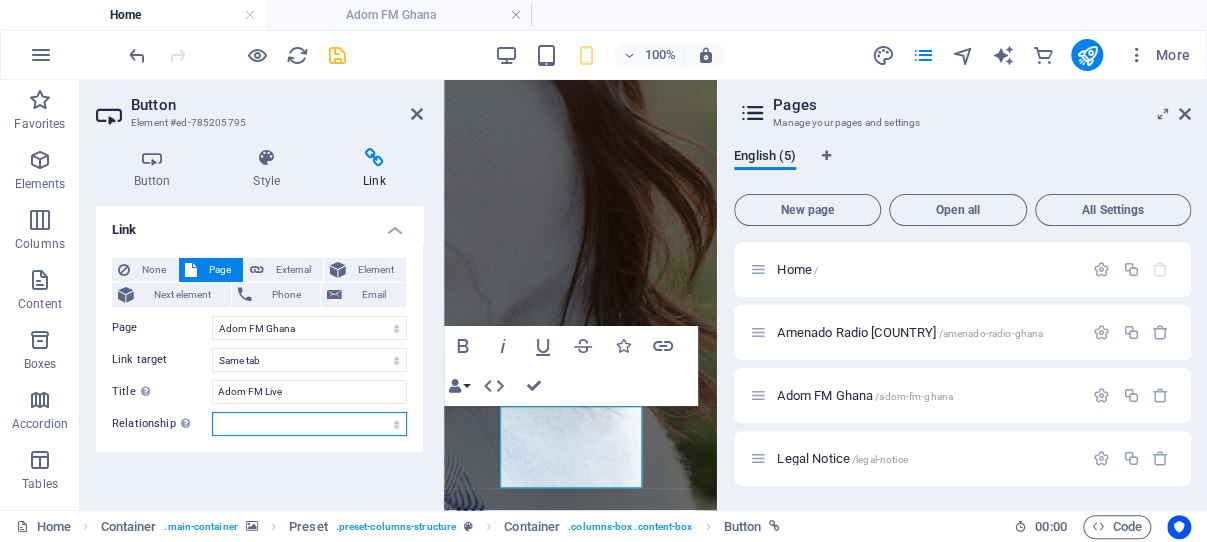 click on "alternate author bookmark external help license next nofollow noreferrer noopener prev search tag" at bounding box center (309, 424) 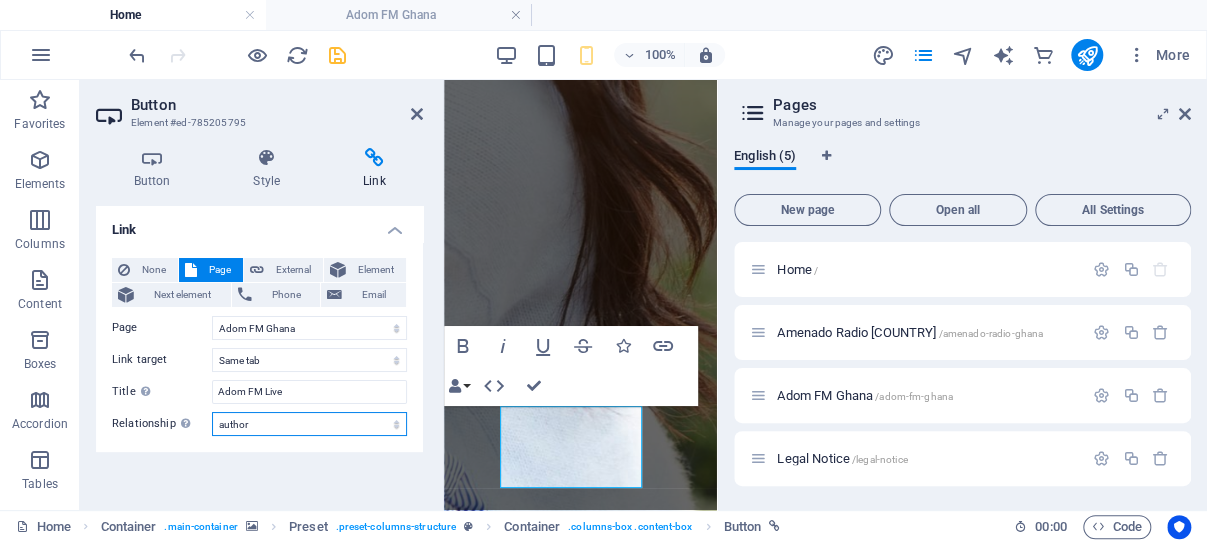 click on "author" at bounding box center [0, 0] 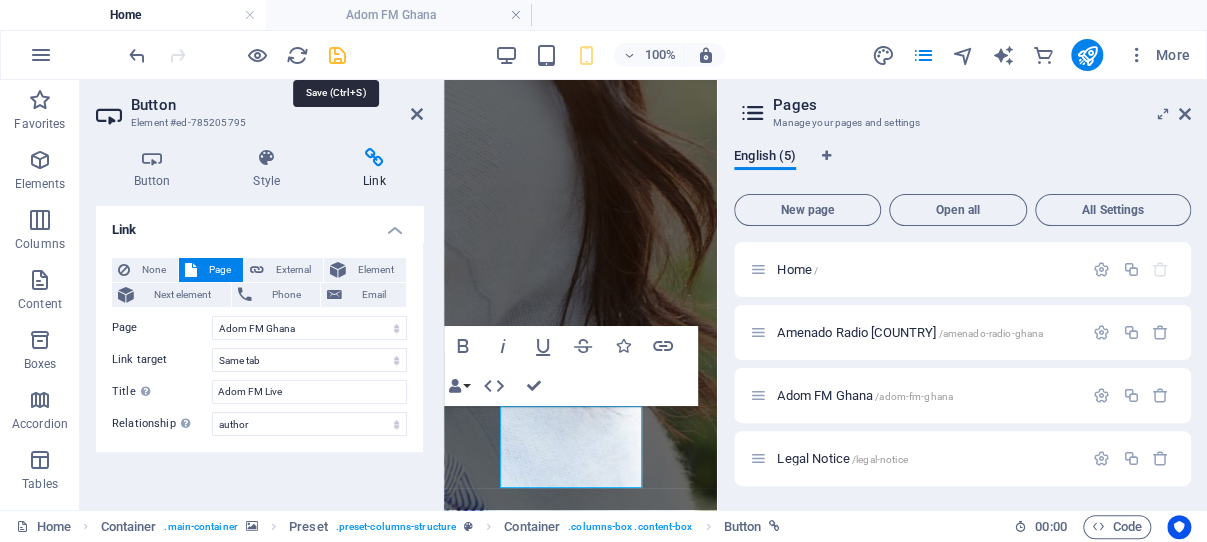 click at bounding box center (337, 55) 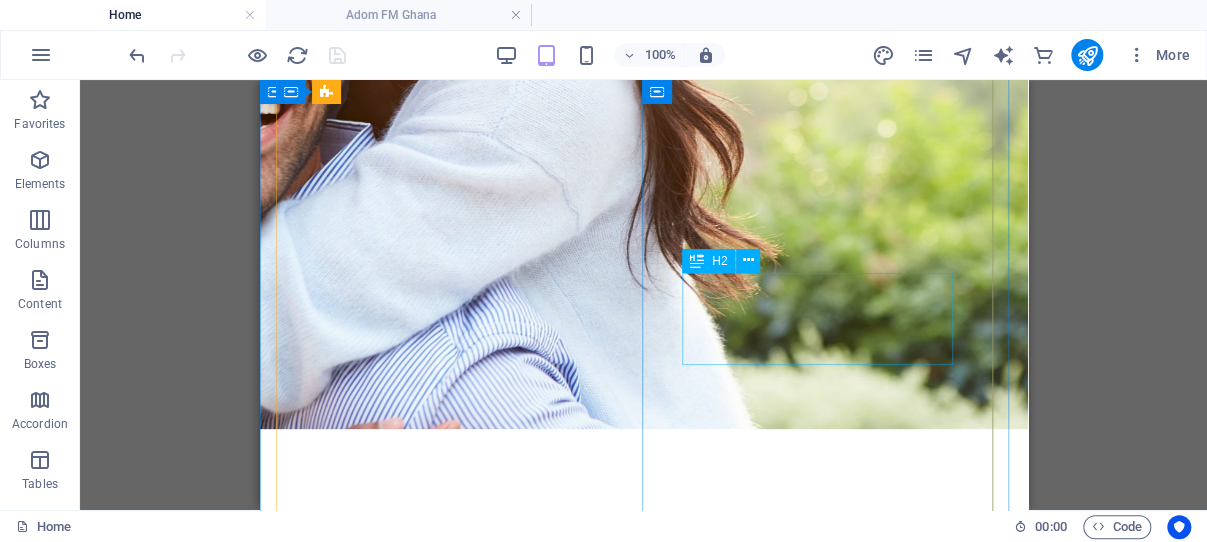 scroll, scrollTop: 429, scrollLeft: 0, axis: vertical 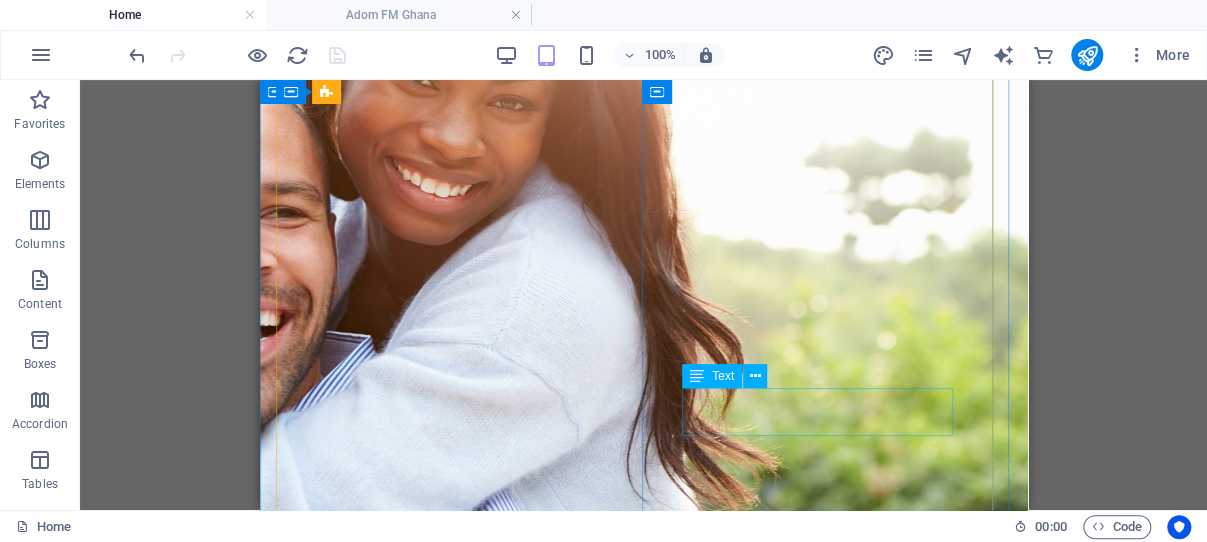 click on "Listen here life to more than 50 top Ghana Live Radio stations!" at bounding box center [643, 1208] 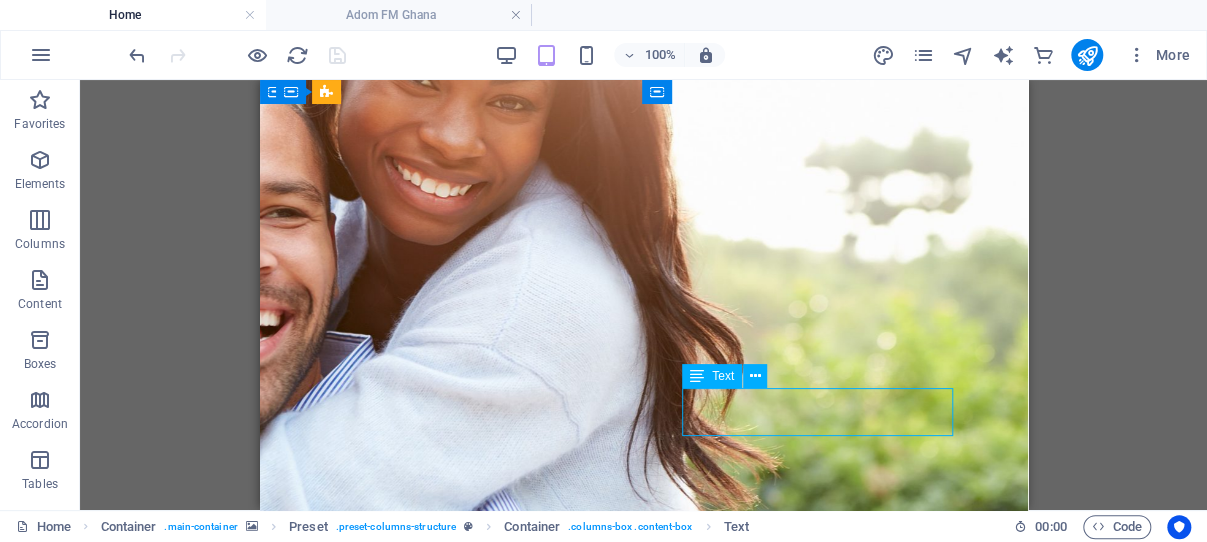 click on "Listen here life to more than 50 top Ghana Live Radio stations!" at bounding box center [643, 1208] 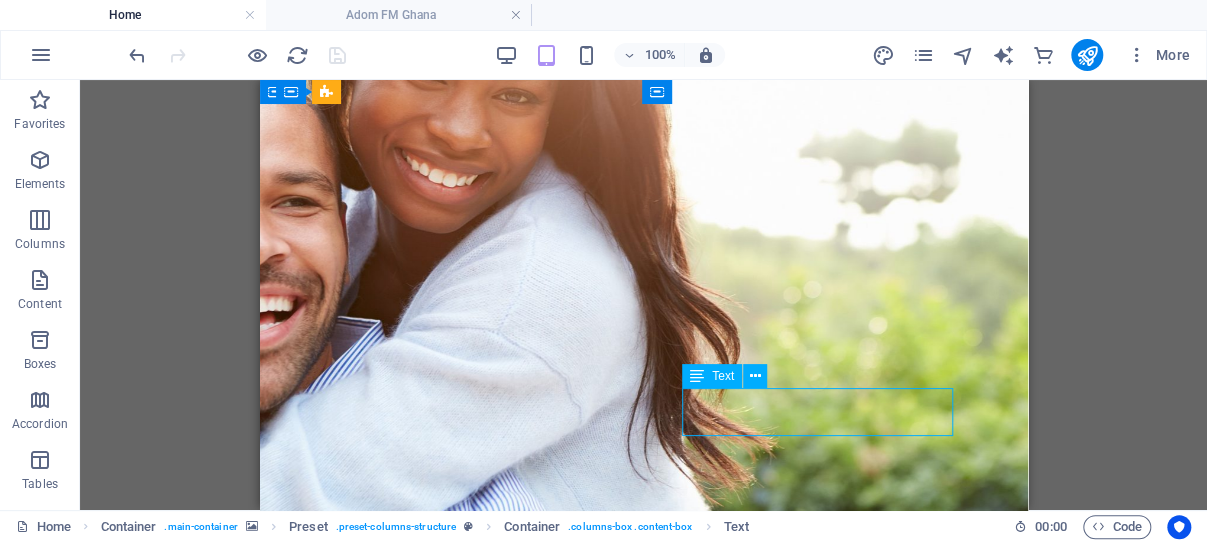 scroll, scrollTop: 428, scrollLeft: 0, axis: vertical 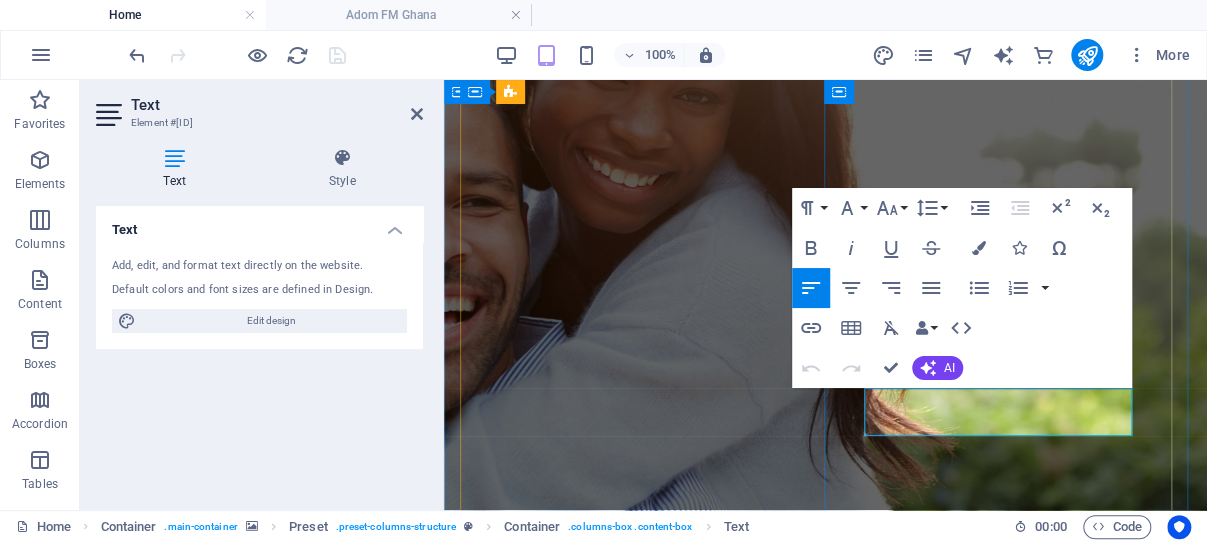 click on "Listen here life to more than 50 top Ghana Live Radio stations!" at bounding box center (825, 1182) 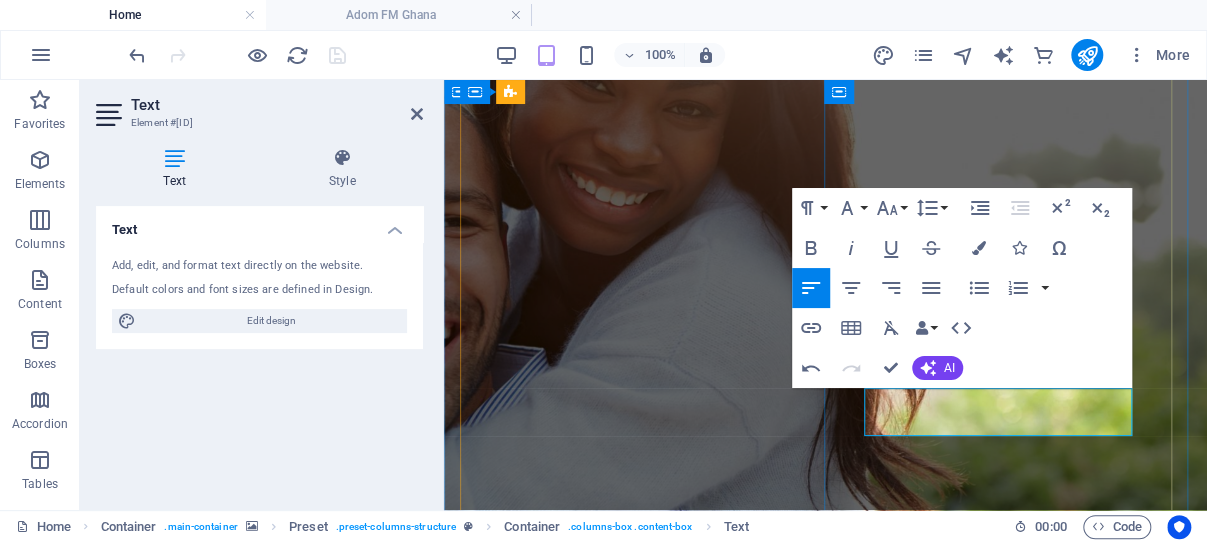 click on "Listen soon life to more than 50 top Ghana Live Radio stations!" at bounding box center [825, 1230] 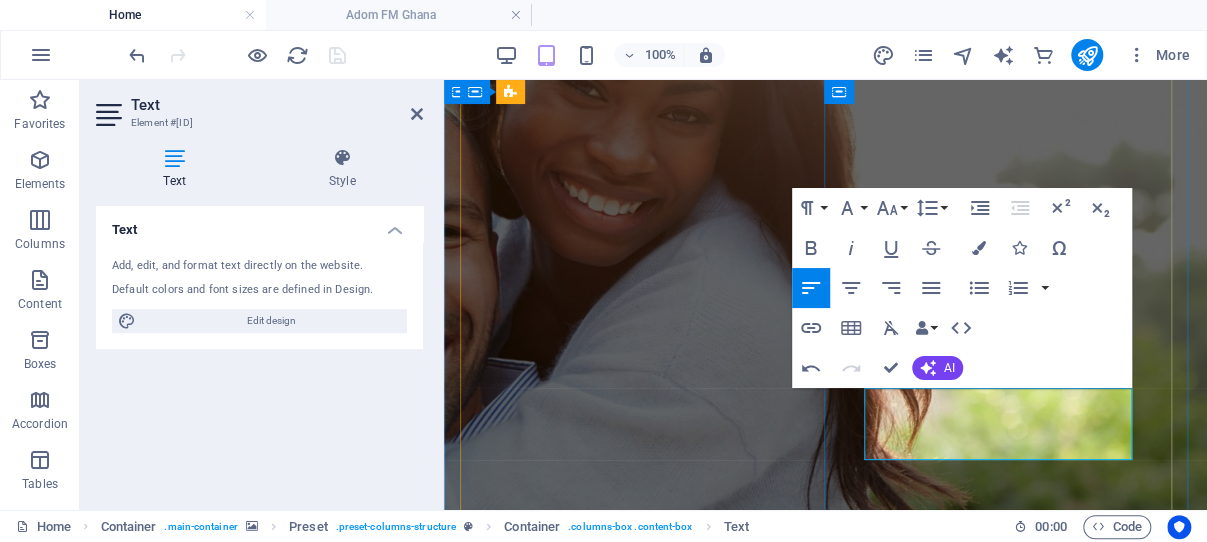 click on "Listen soon life to more than 50 top Ghana Live Radio stations! Below ADOM FM ghana" at bounding box center [825, 1254] 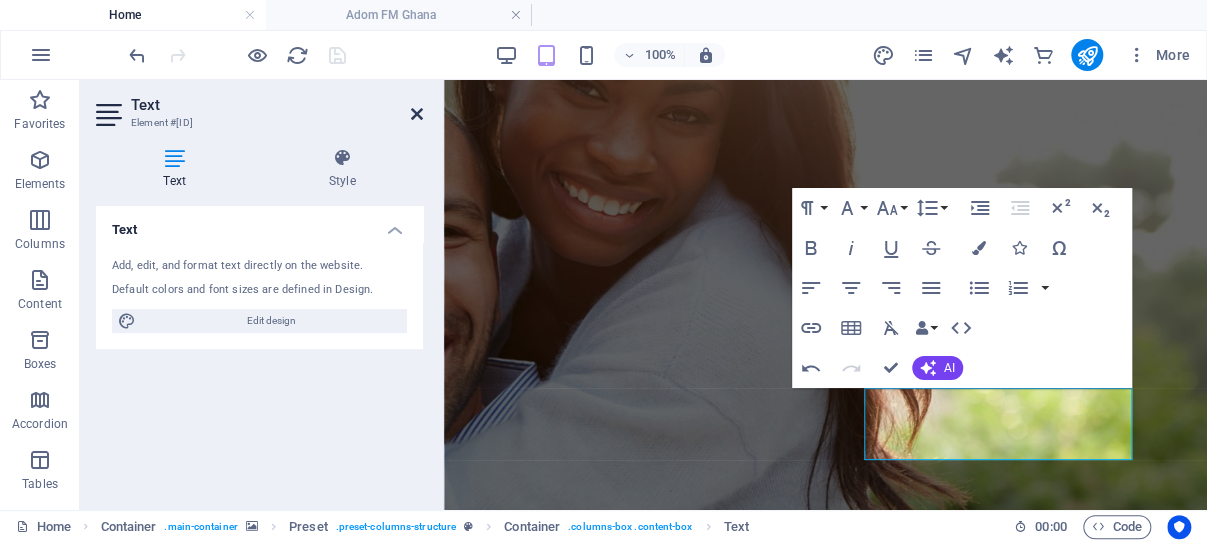 click at bounding box center [417, 114] 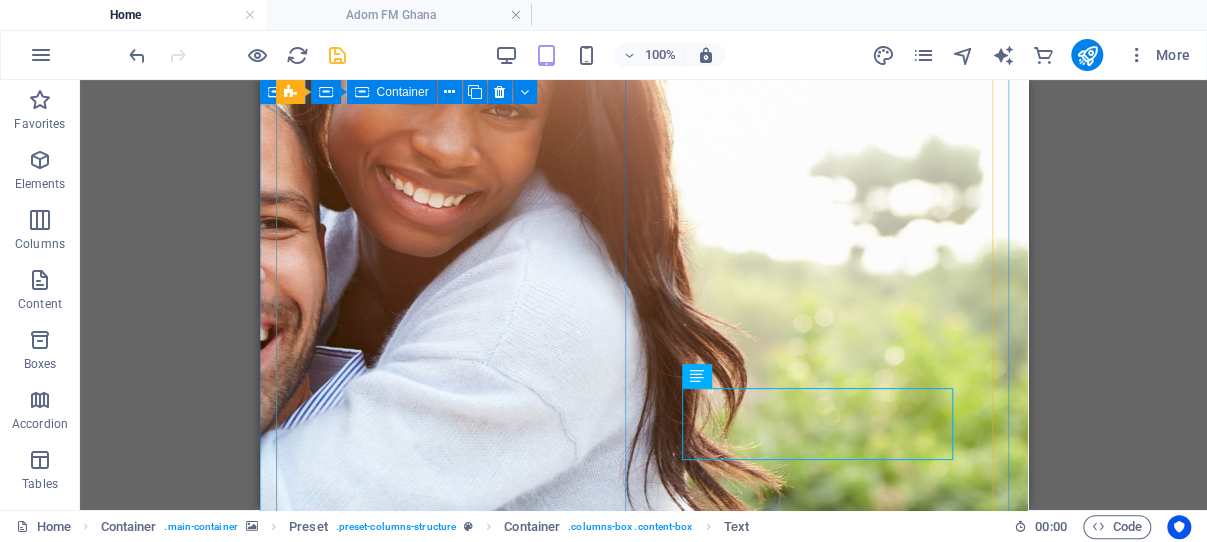 scroll, scrollTop: 429, scrollLeft: 0, axis: vertical 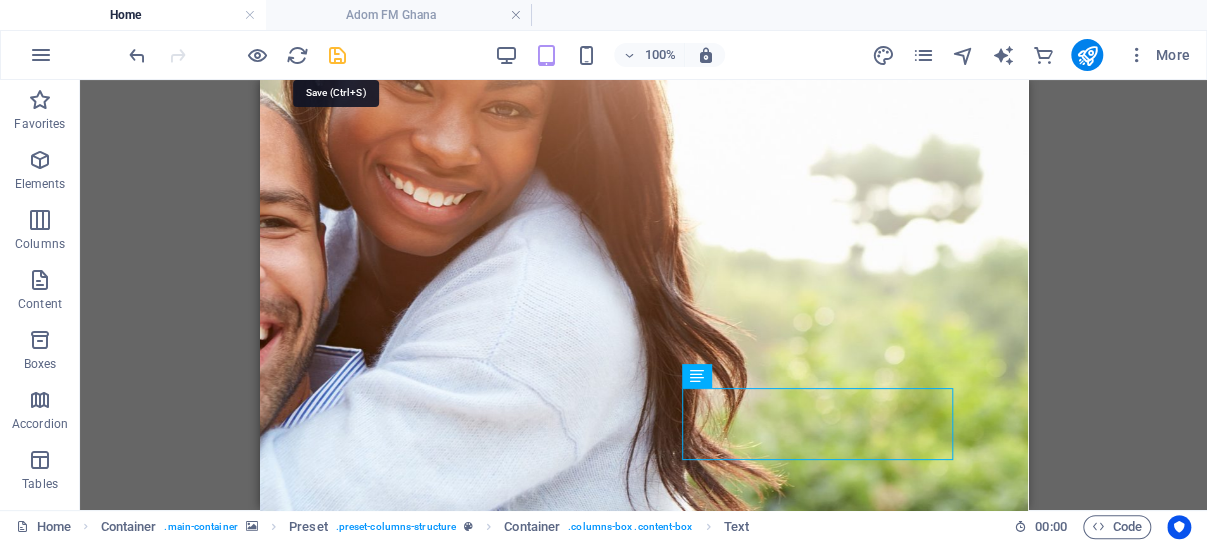 click at bounding box center (337, 55) 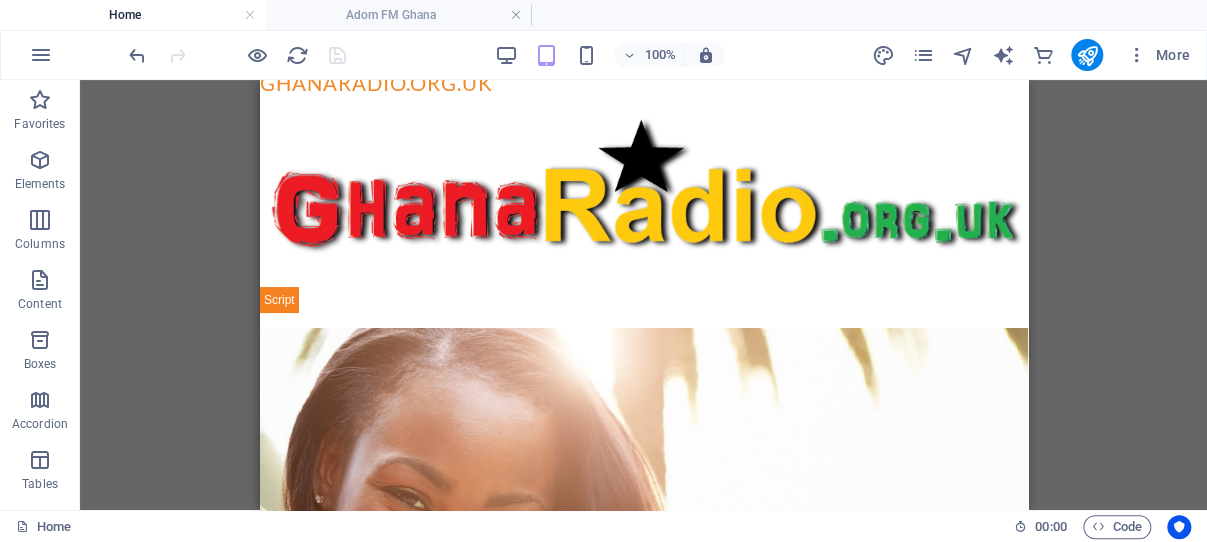 scroll, scrollTop: 0, scrollLeft: 0, axis: both 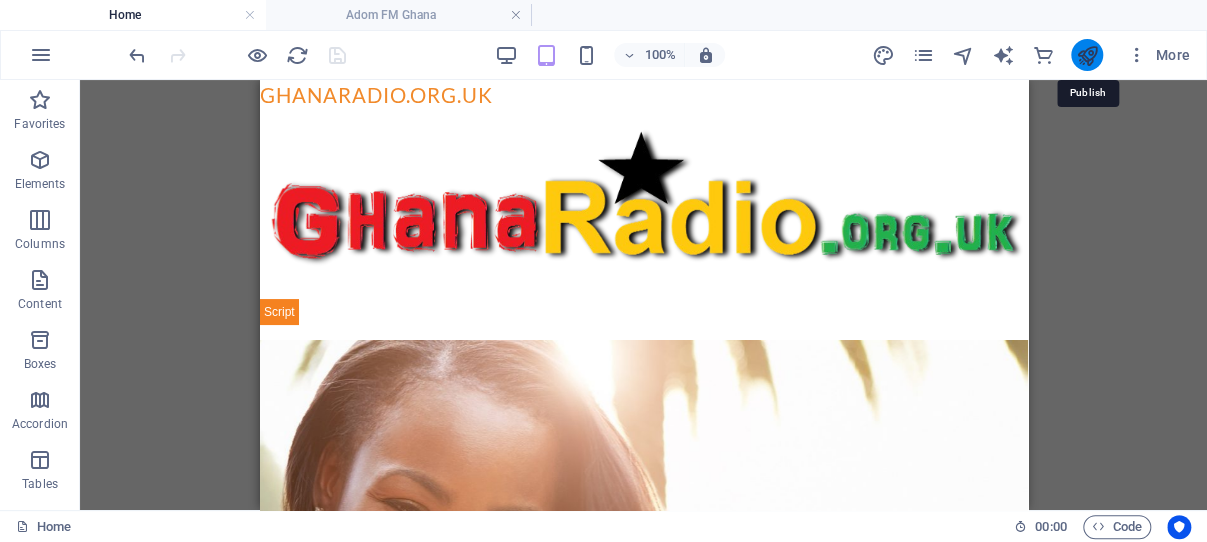 click at bounding box center [1086, 55] 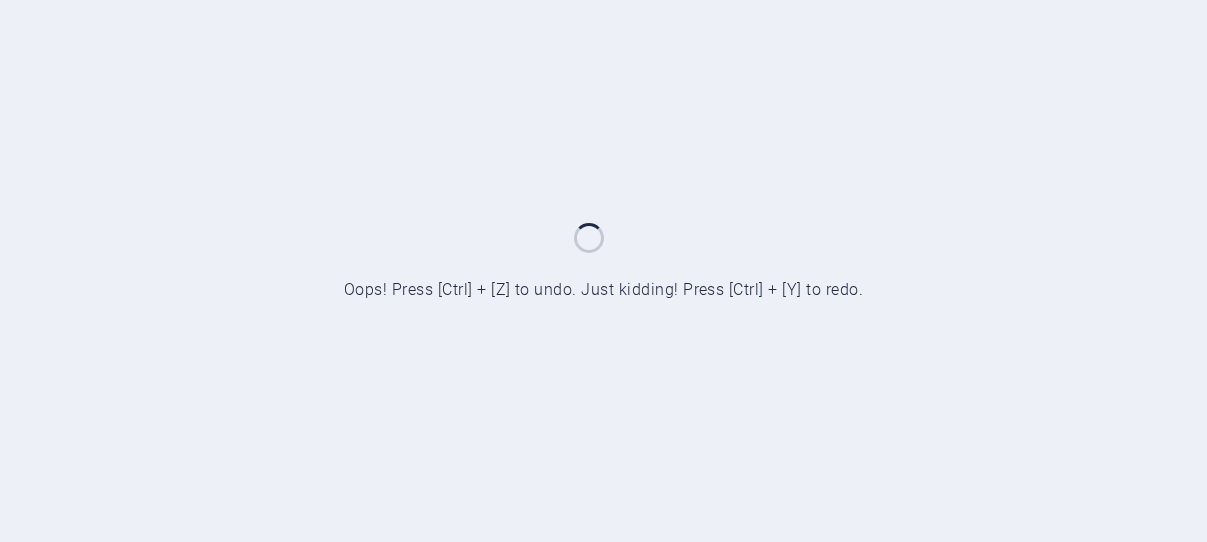 scroll, scrollTop: 0, scrollLeft: 0, axis: both 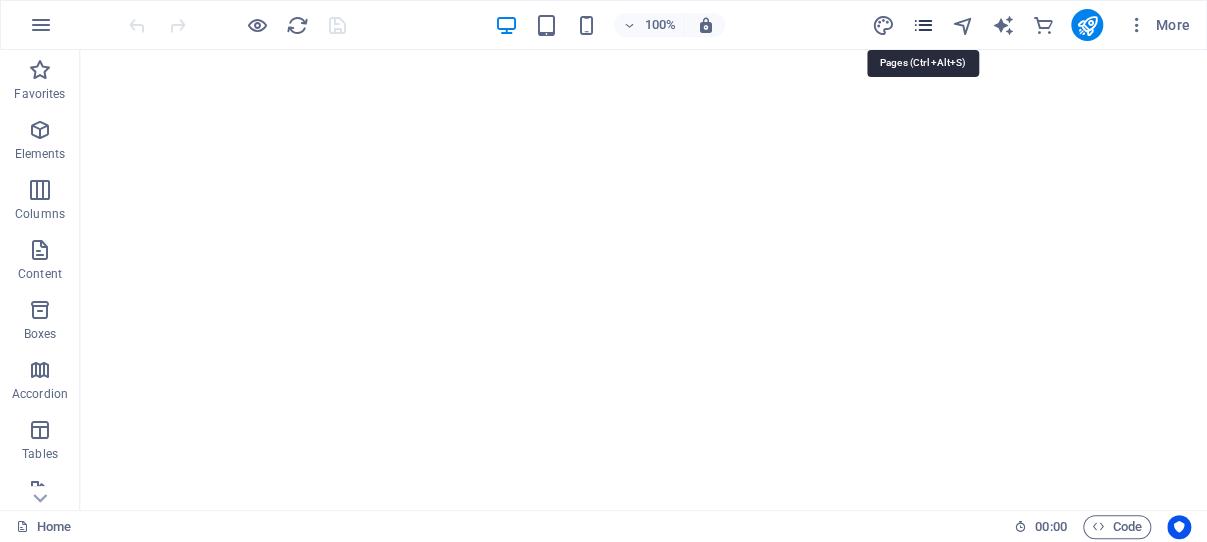 click at bounding box center [922, 25] 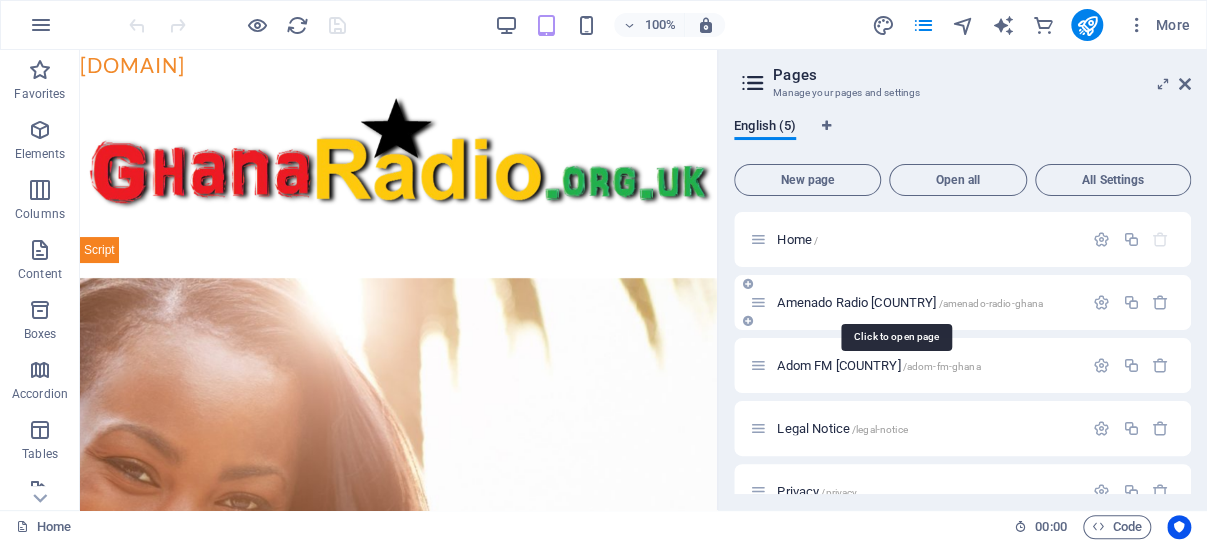 scroll, scrollTop: 549, scrollLeft: 0, axis: vertical 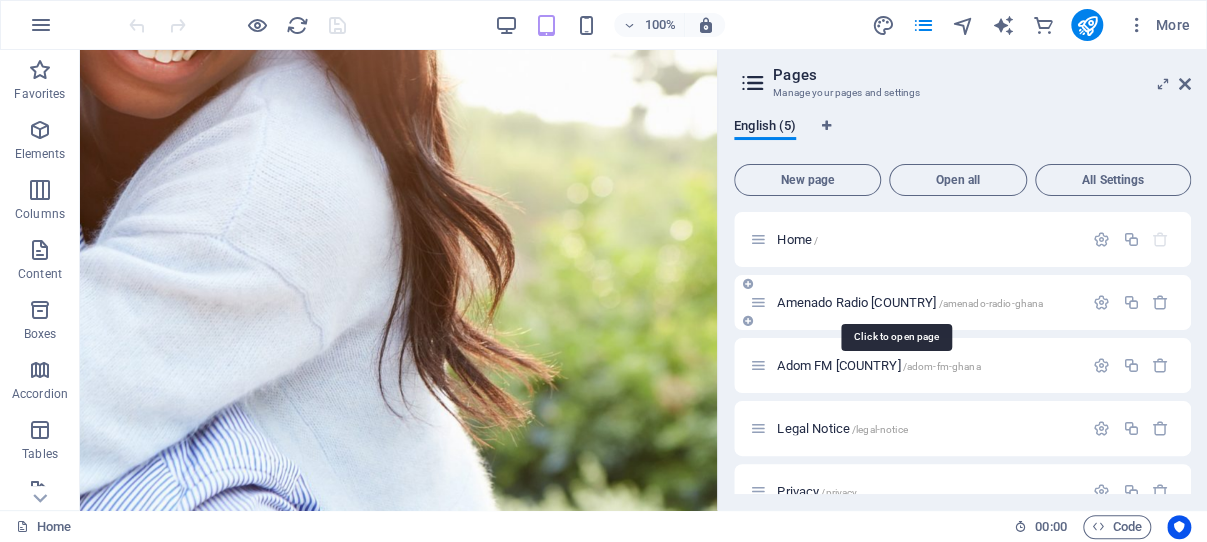 click on "Amenado Radio [COUNTRY] /amenado-radio-ghana" at bounding box center [910, 302] 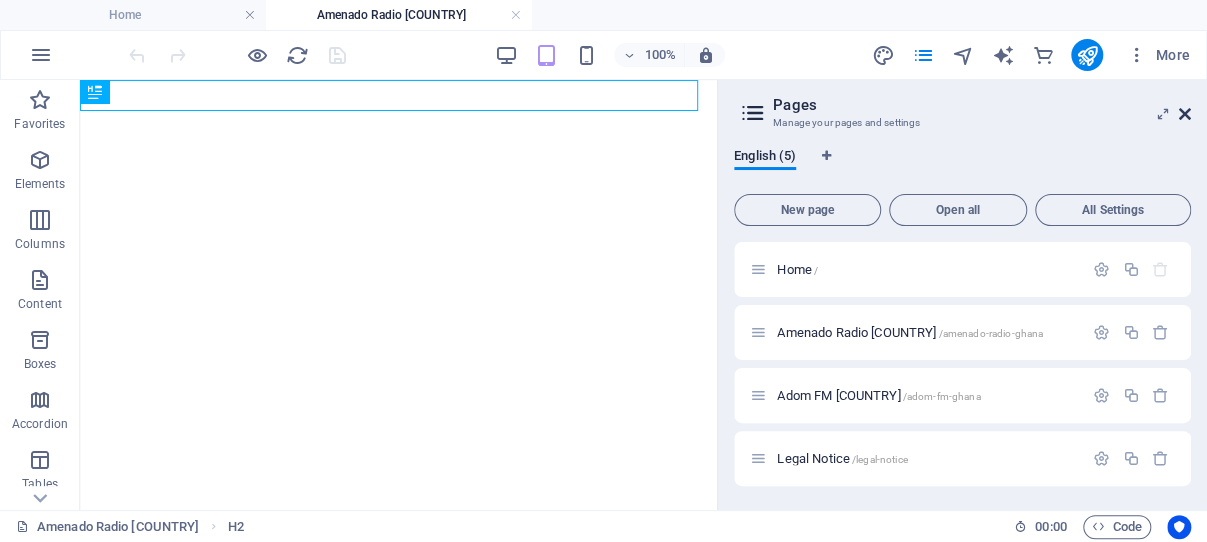 click at bounding box center (1185, 114) 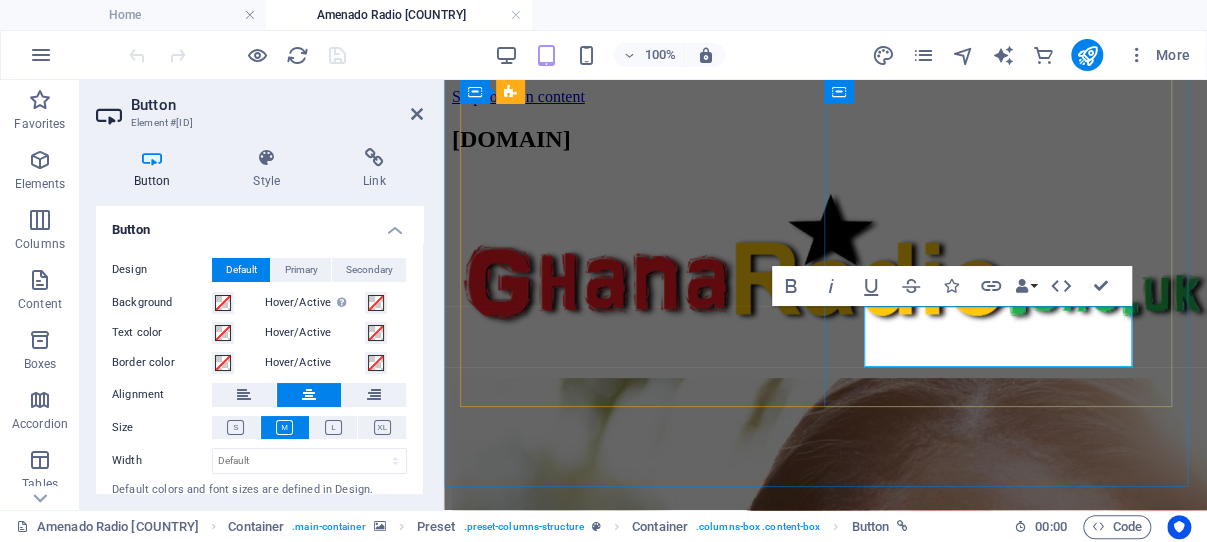 scroll, scrollTop: 635, scrollLeft: 0, axis: vertical 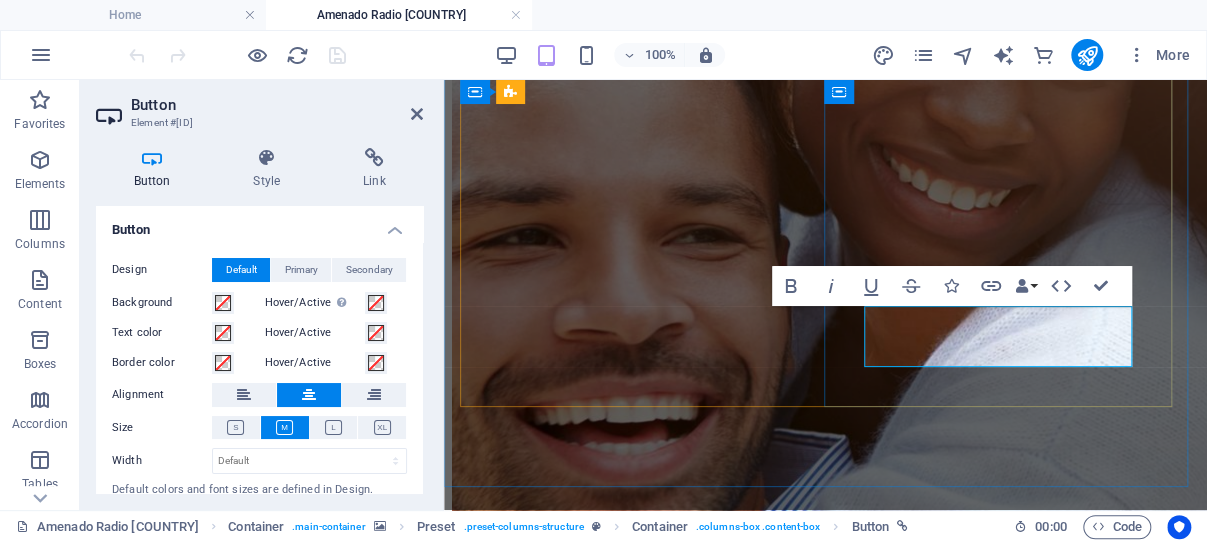 type 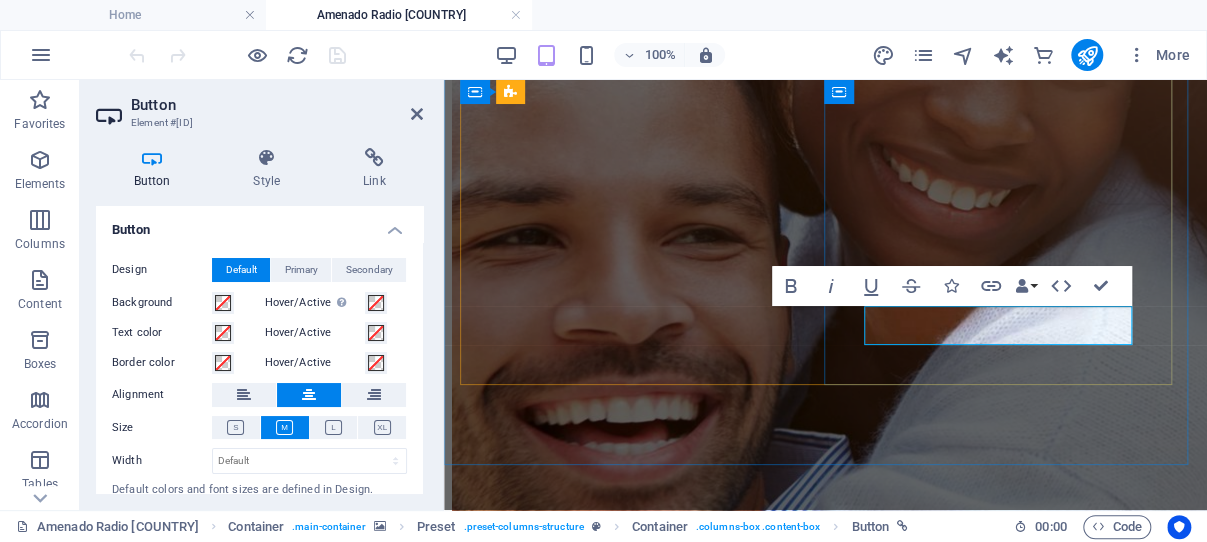 drag, startPoint x: 1083, startPoint y: 327, endPoint x: 919, endPoint y: 326, distance: 164.00305 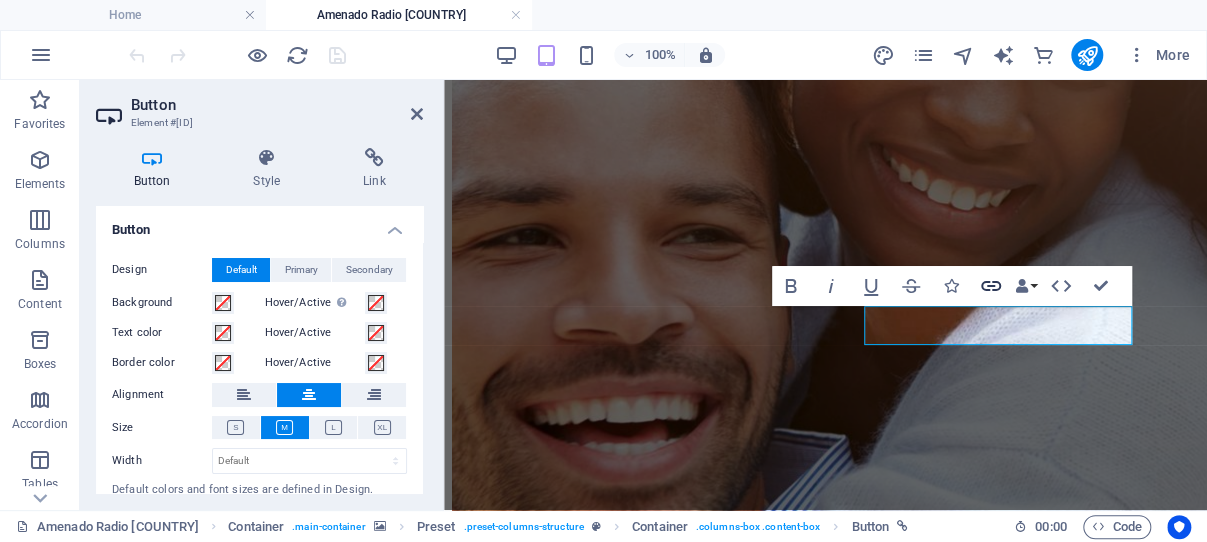 click 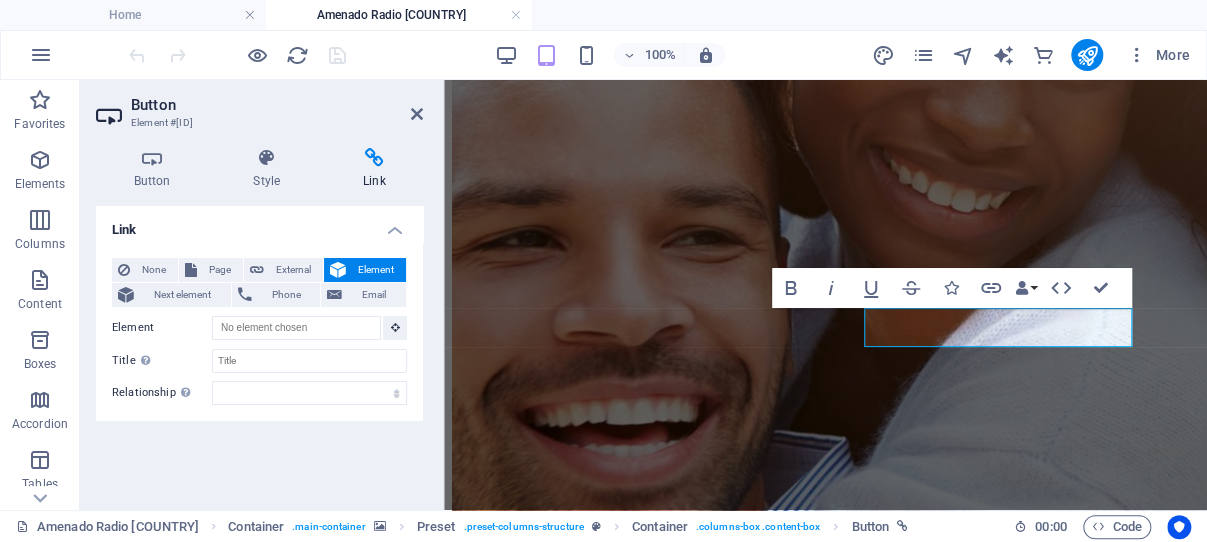 scroll, scrollTop: 632, scrollLeft: 0, axis: vertical 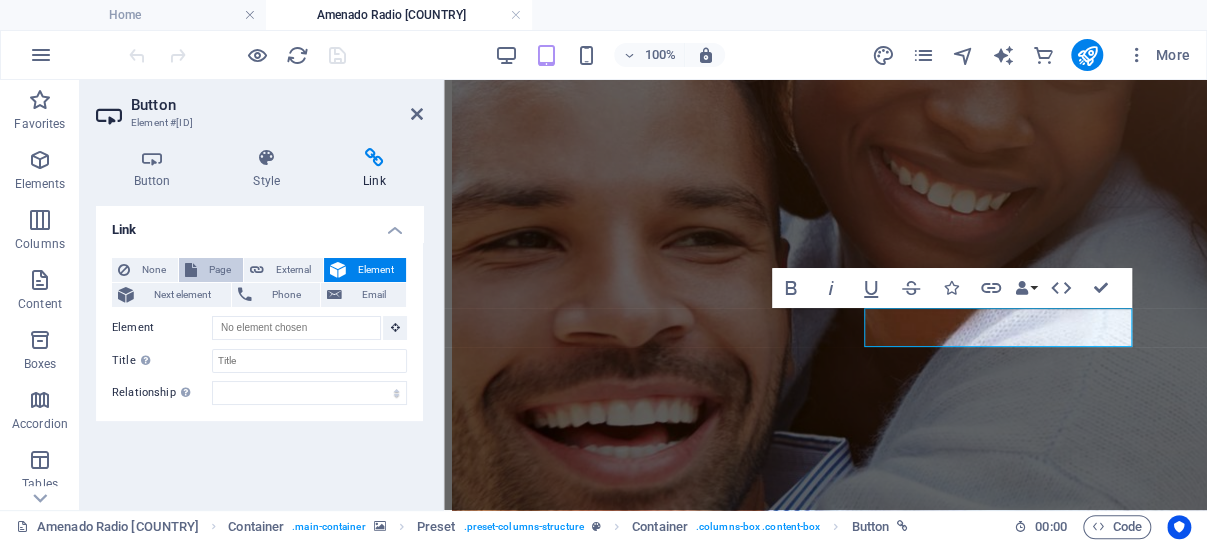 click on "Page" at bounding box center (220, 270) 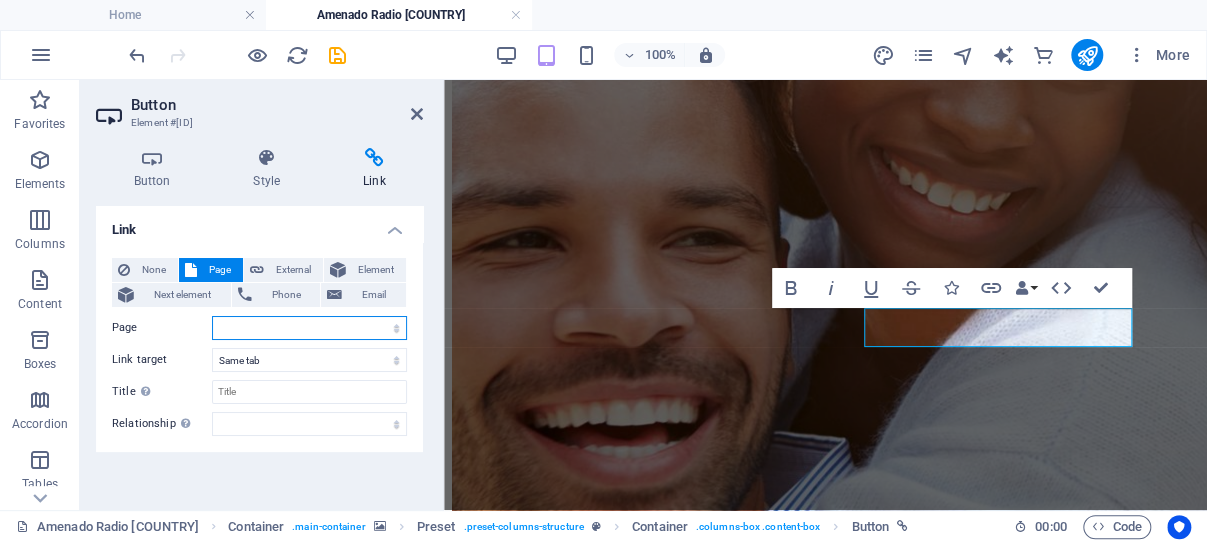 click on "Home Amenado Radio [COUNTRY] Adom FM [COUNTRY] Legal Notice Privacy" at bounding box center (309, 328) 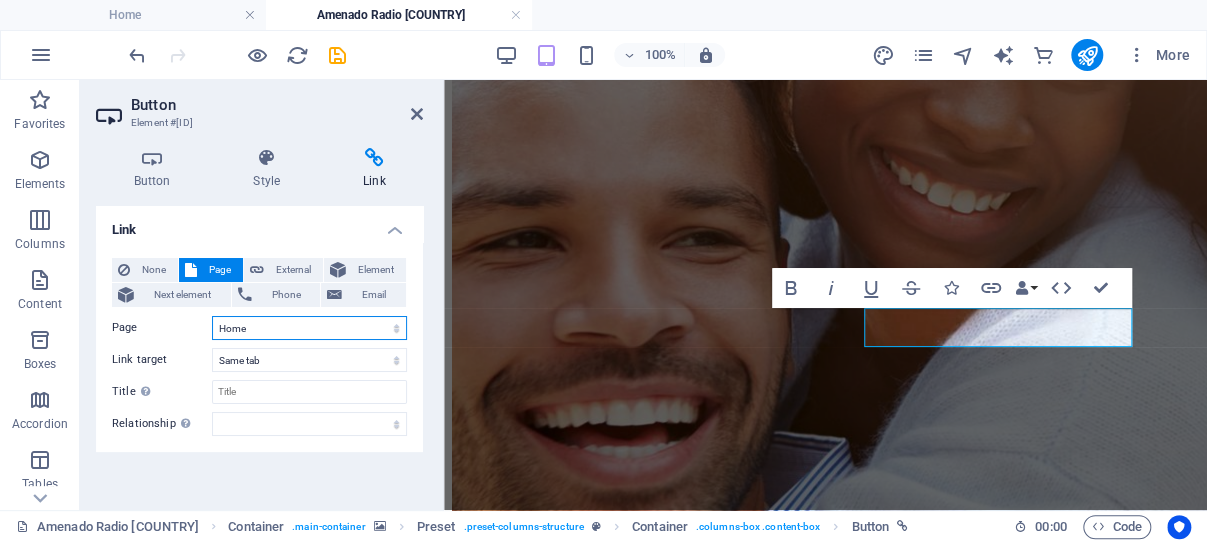 click on "Home" at bounding box center (0, 0) 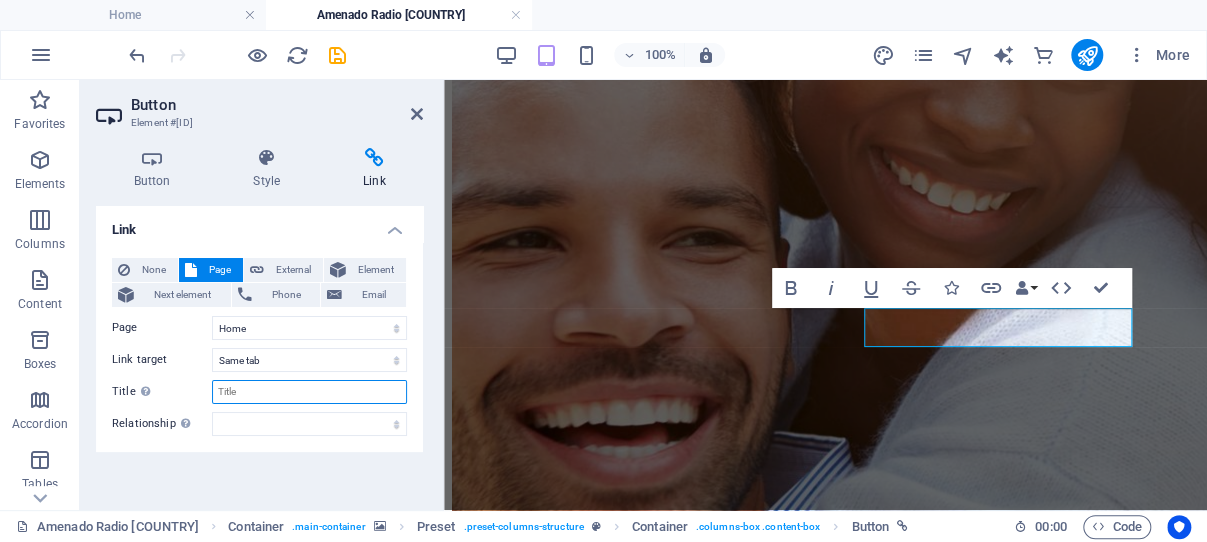 click on "Title Additional link description, should not be the same as the link text. The title is most often shown as a tooltip text when the mouse moves over the element. Leave empty if uncertain." at bounding box center (309, 392) 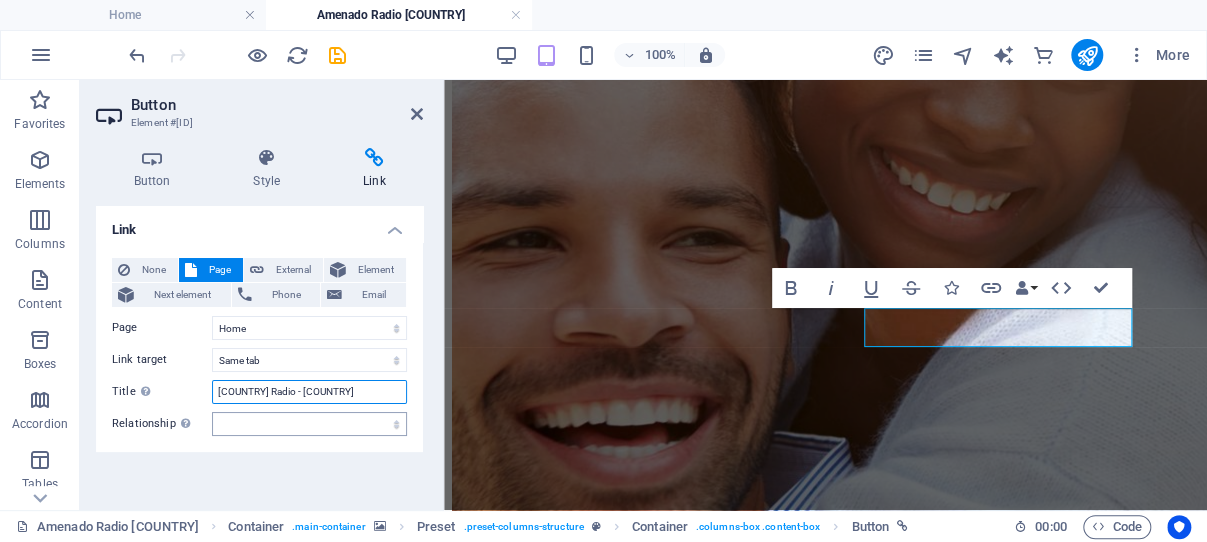 type on "Ghana Radio - Ghana" 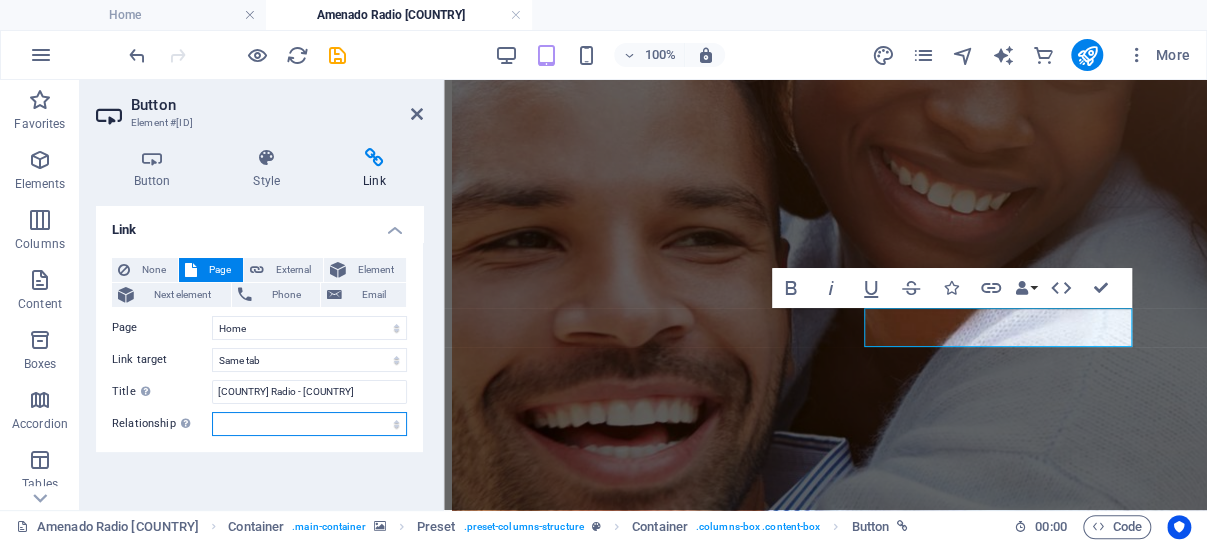 click on "alternate author bookmark external help license next nofollow noreferrer noopener prev search tag" at bounding box center (309, 424) 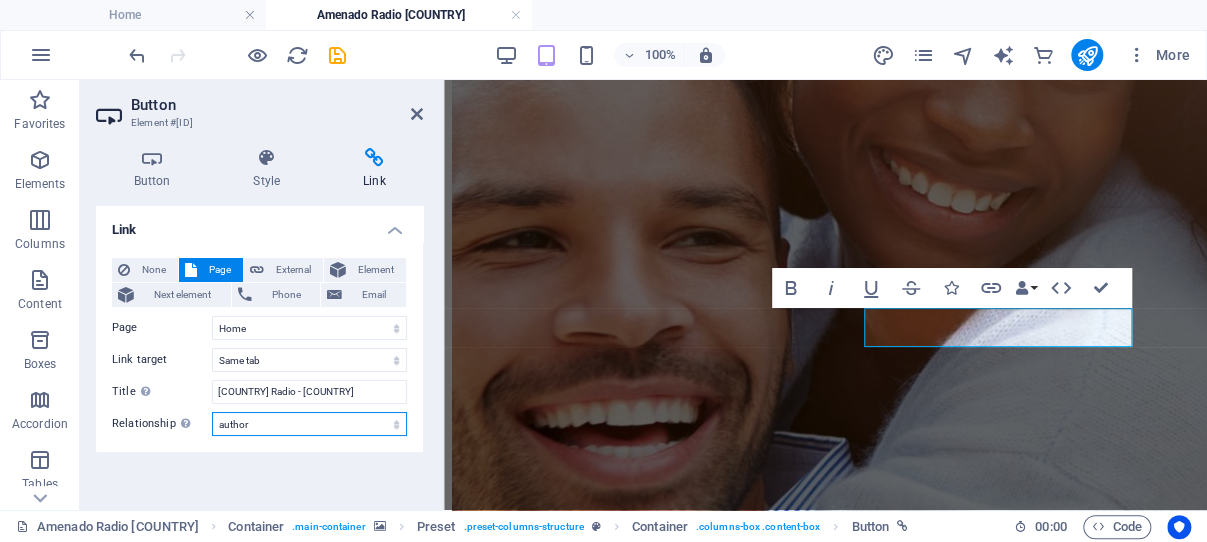 click on "author" at bounding box center [0, 0] 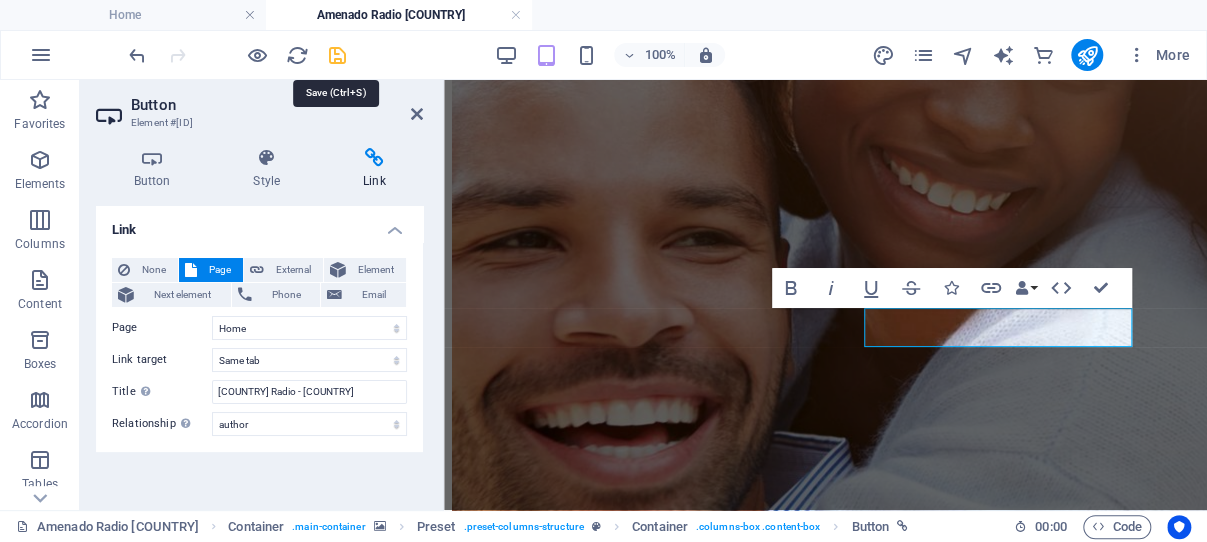 drag, startPoint x: 335, startPoint y: 55, endPoint x: 76, endPoint y: 16, distance: 261.91983 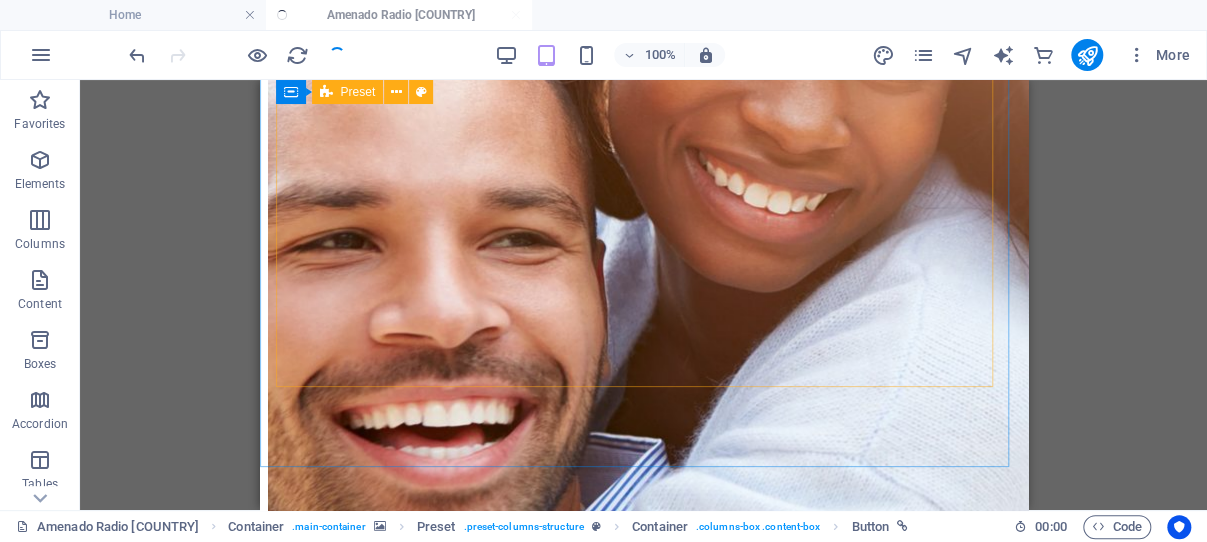 scroll, scrollTop: 634, scrollLeft: 0, axis: vertical 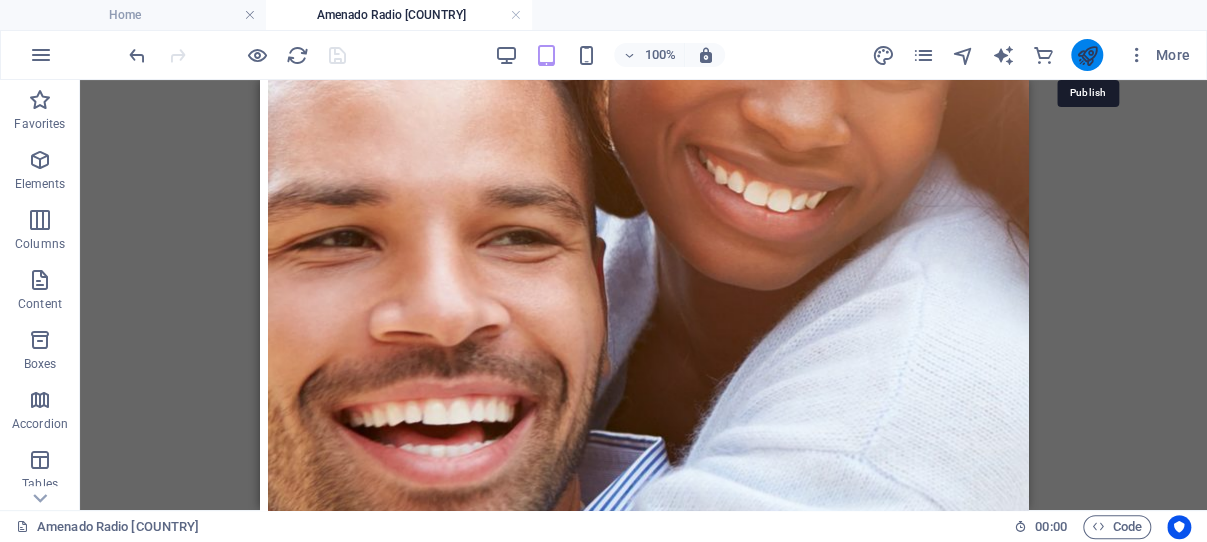 click at bounding box center [1086, 55] 